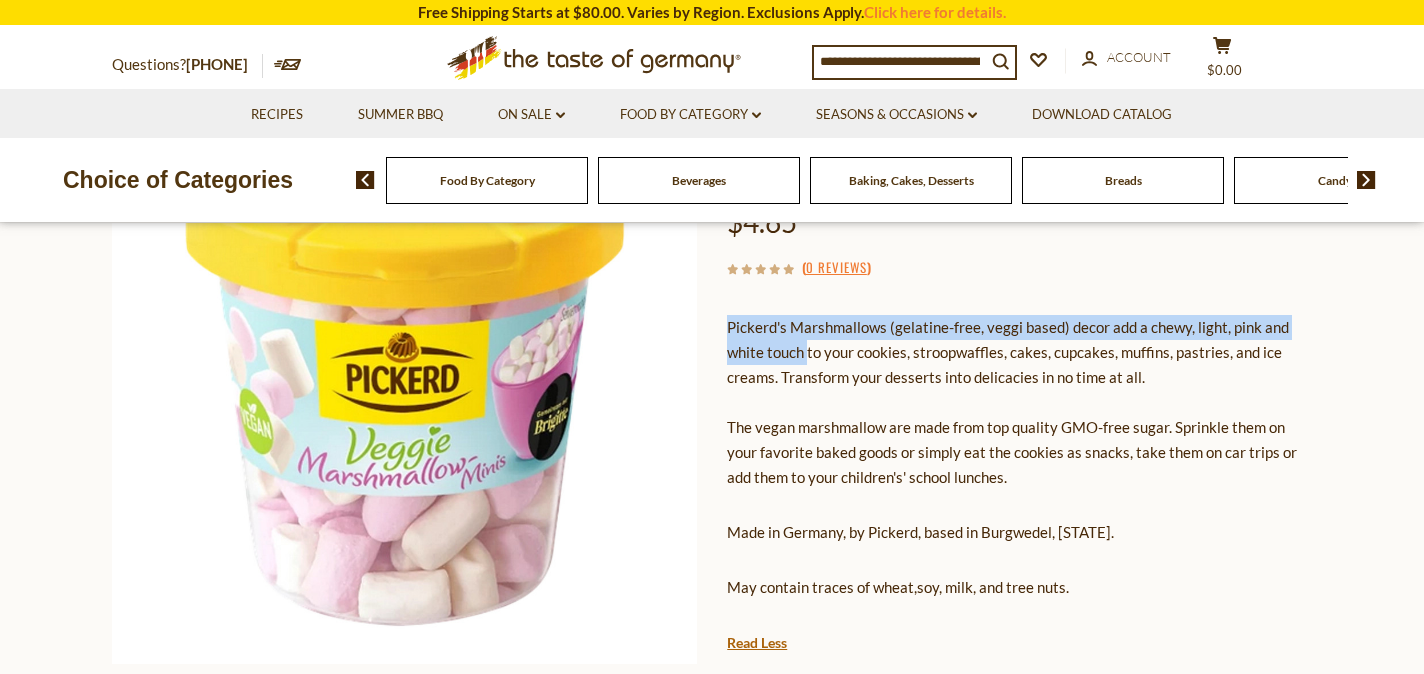 scroll, scrollTop: 260, scrollLeft: 0, axis: vertical 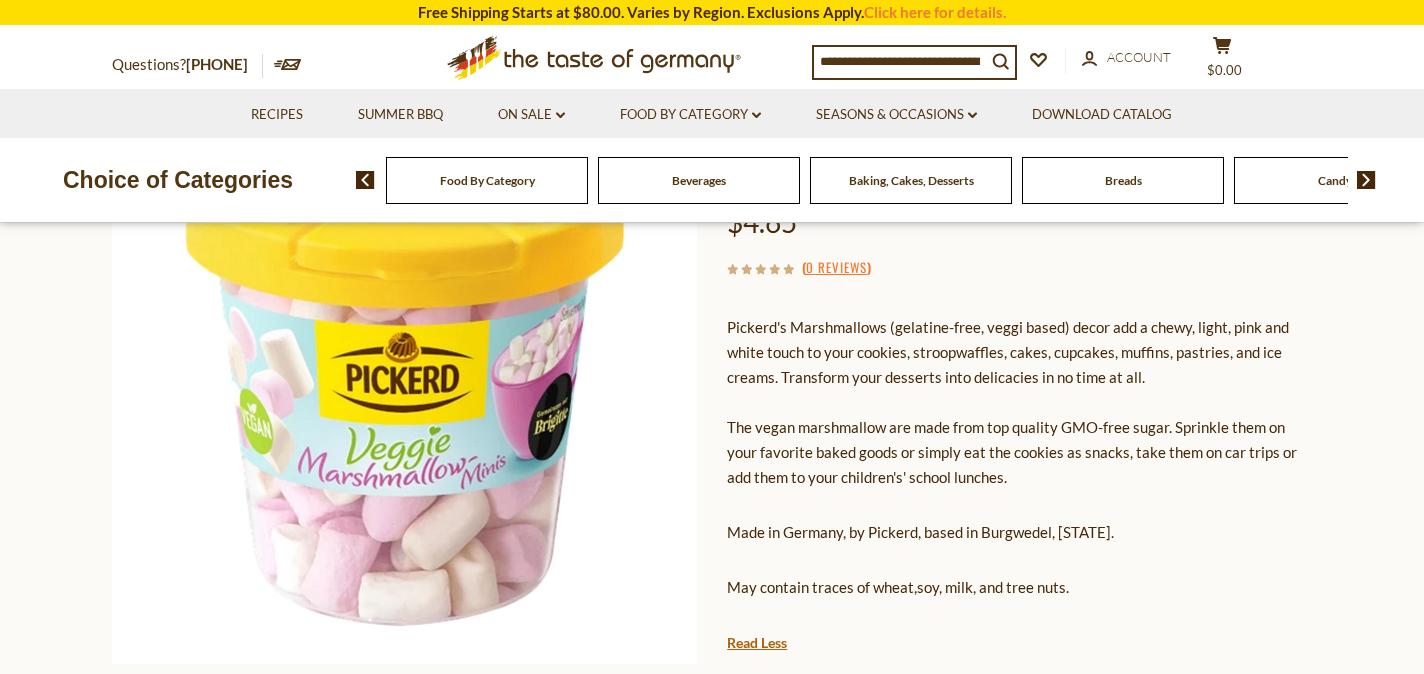 click at bounding box center (900, 61) 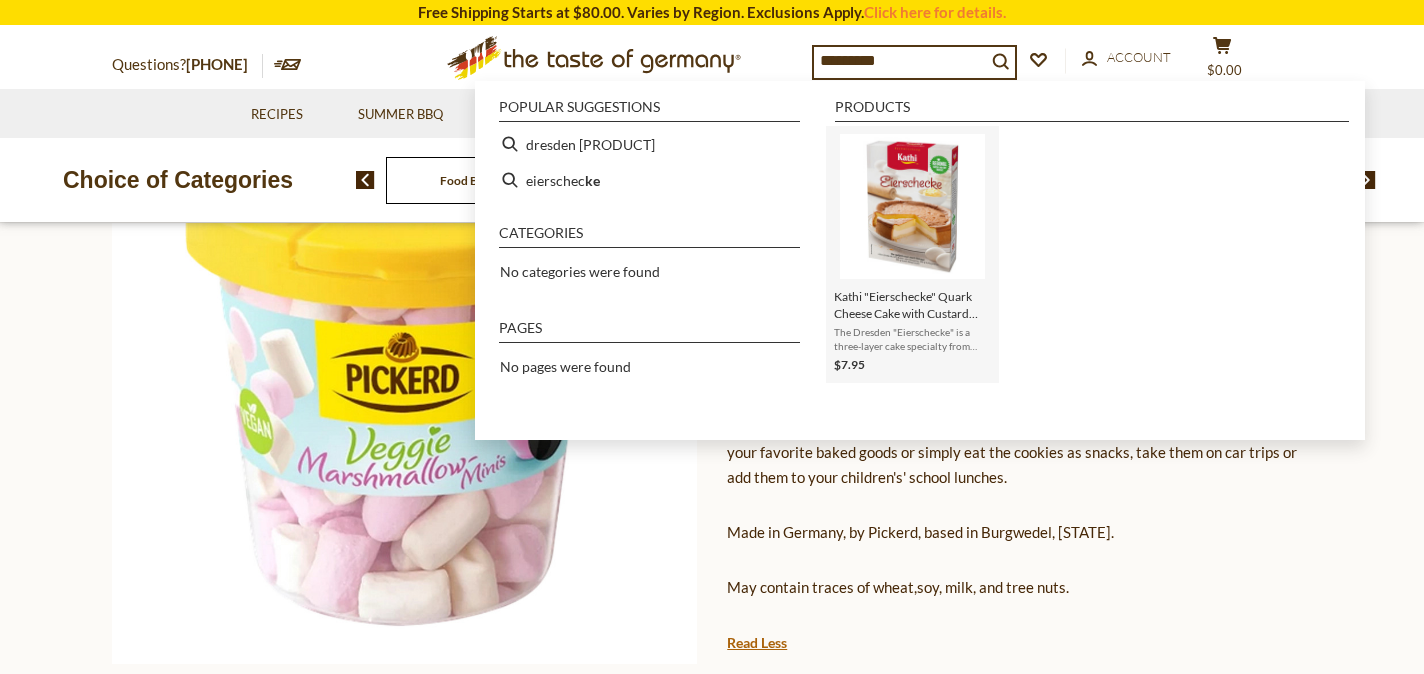 type on "*********" 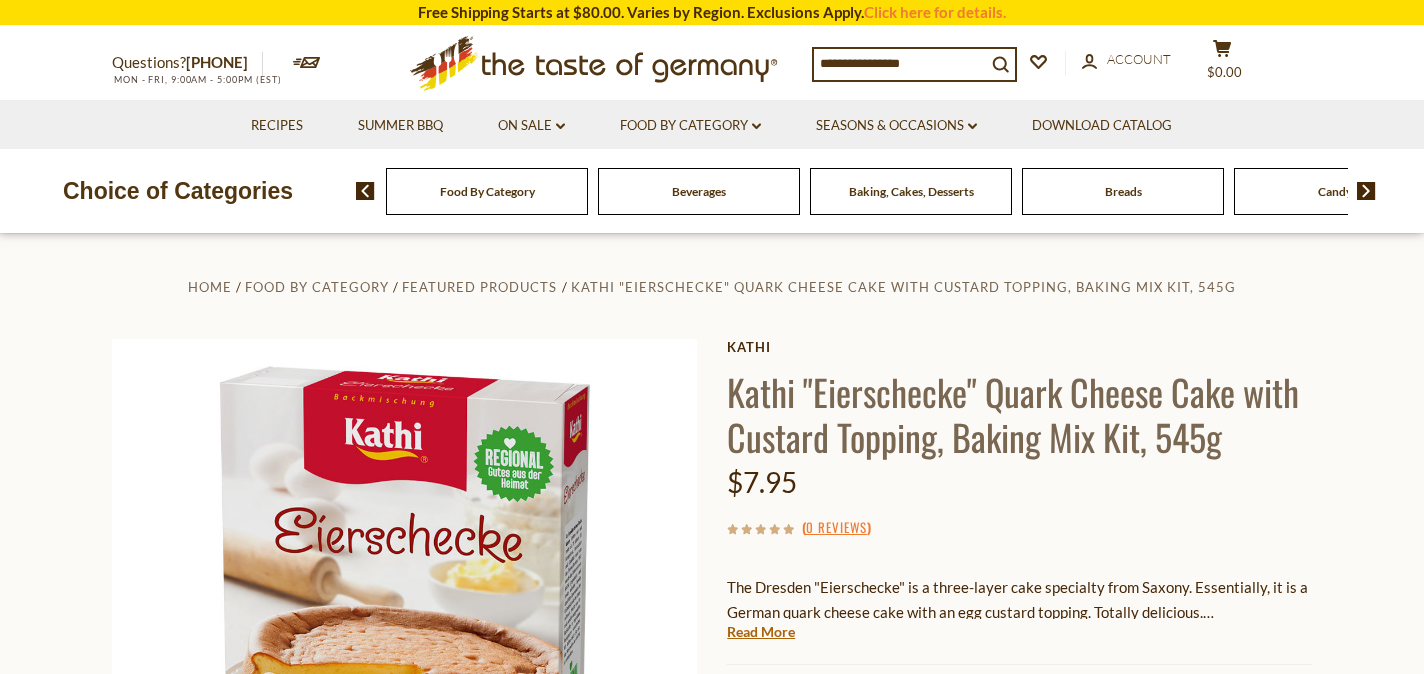 scroll, scrollTop: 155, scrollLeft: 0, axis: vertical 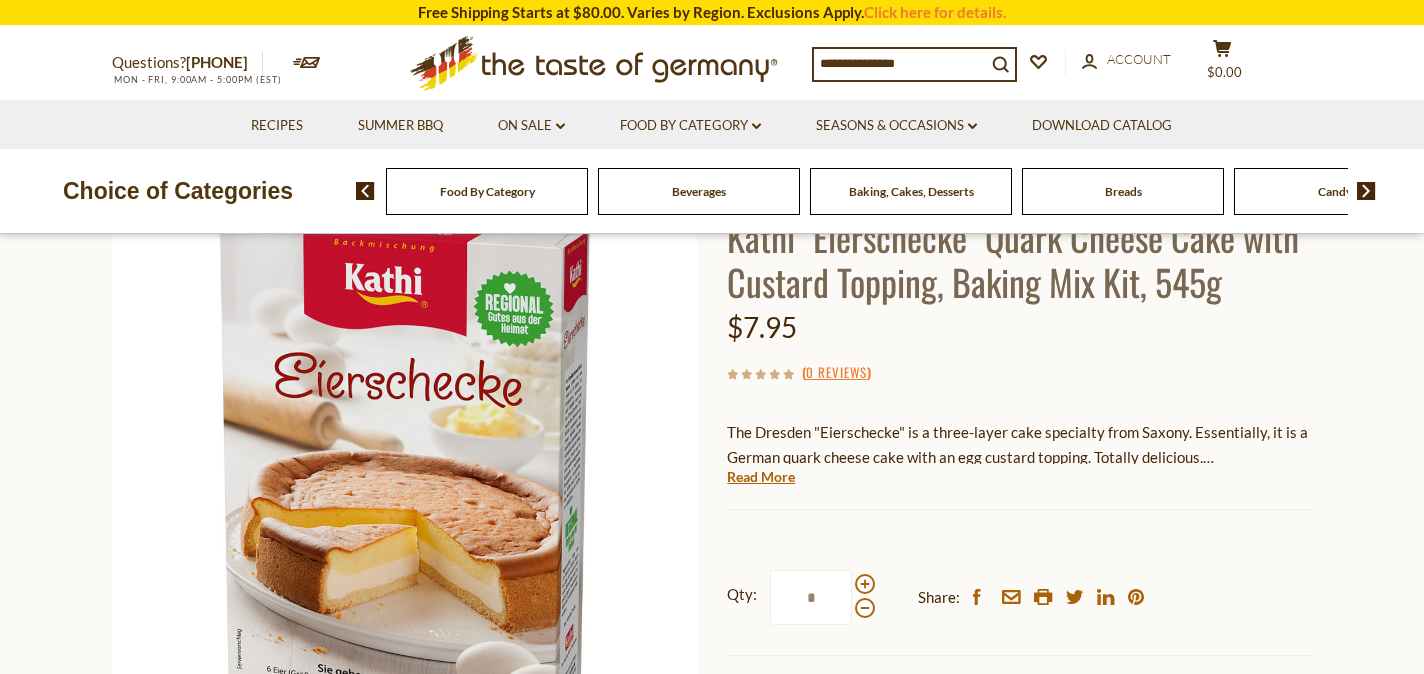 click at bounding box center (900, 63) 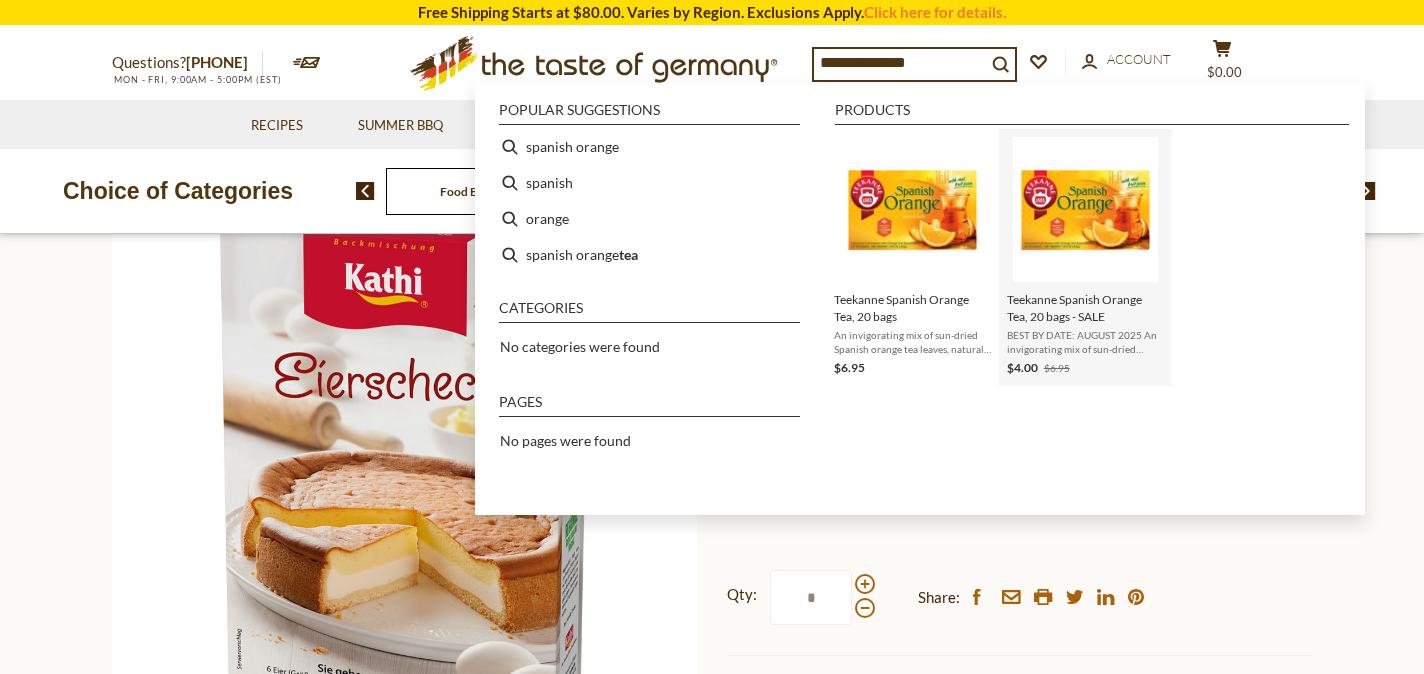 type on "**********" 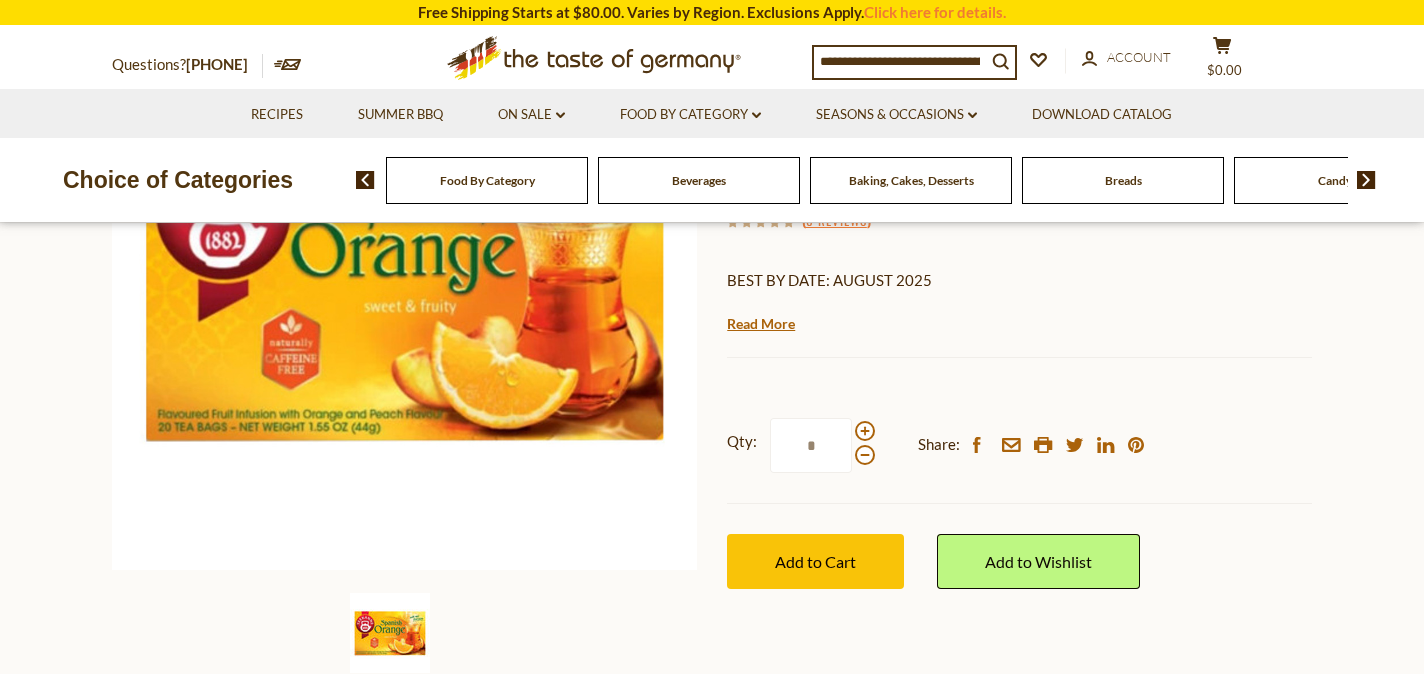 scroll, scrollTop: 351, scrollLeft: 0, axis: vertical 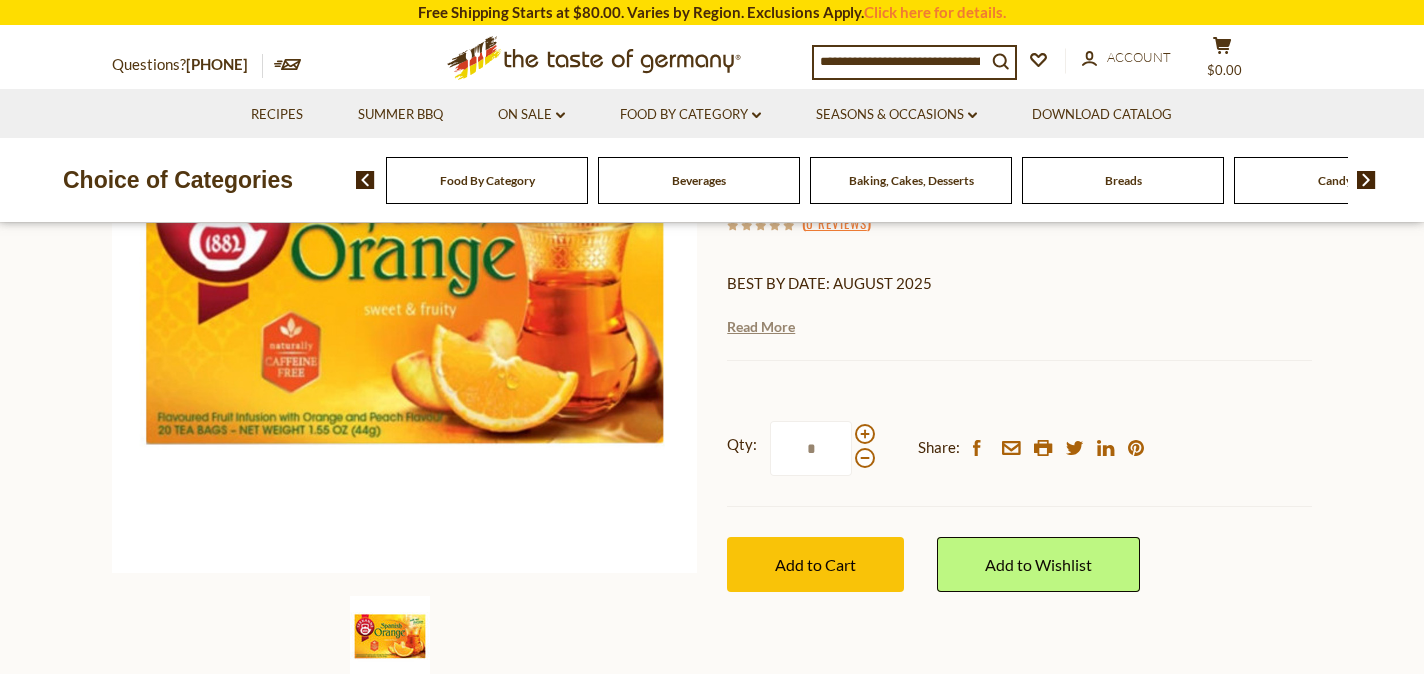click on "Read More" at bounding box center [761, 327] 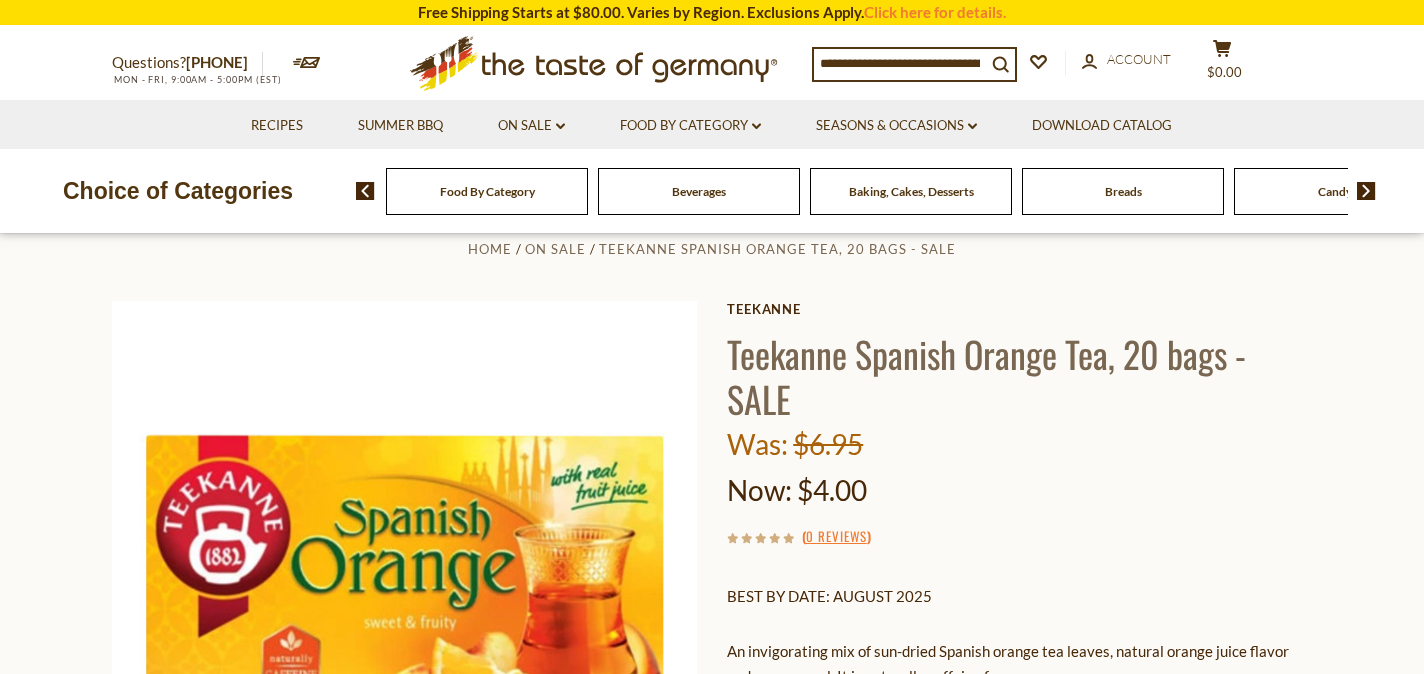 scroll, scrollTop: 0, scrollLeft: 0, axis: both 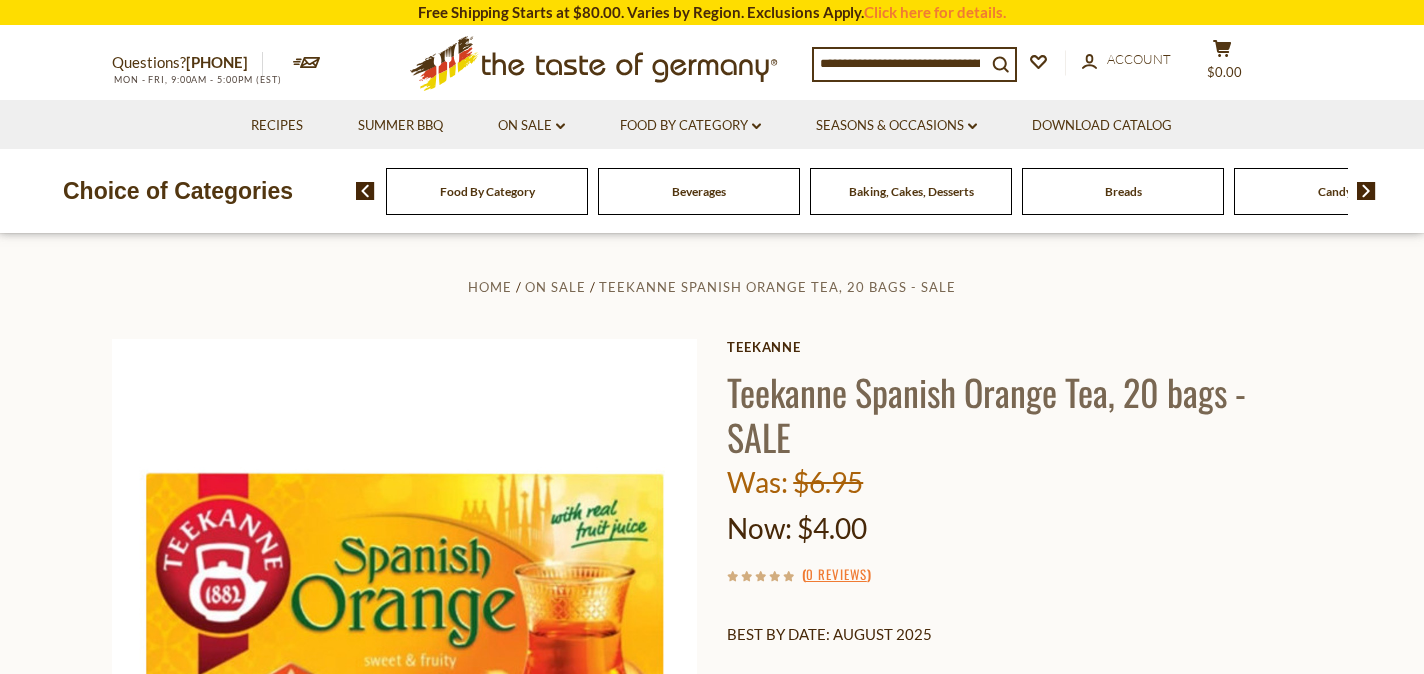 click at bounding box center (900, 63) 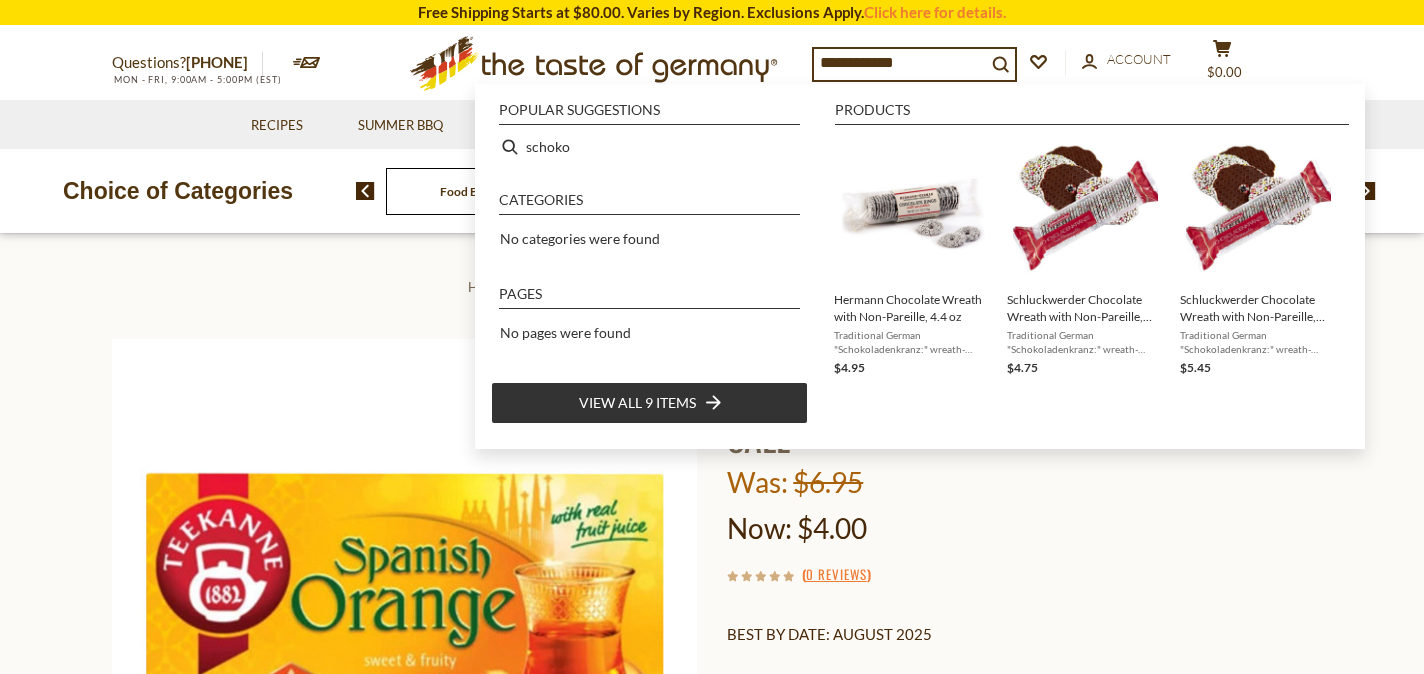 type on "**********" 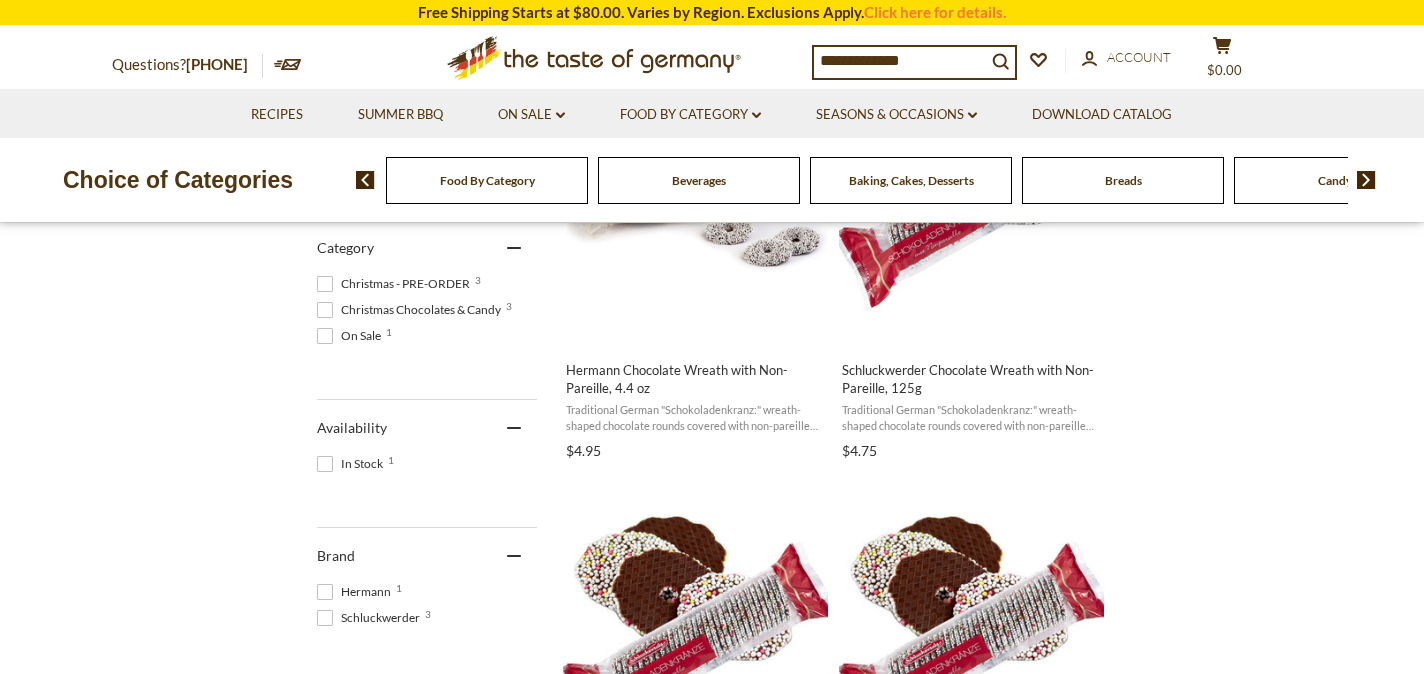 scroll, scrollTop: 0, scrollLeft: 0, axis: both 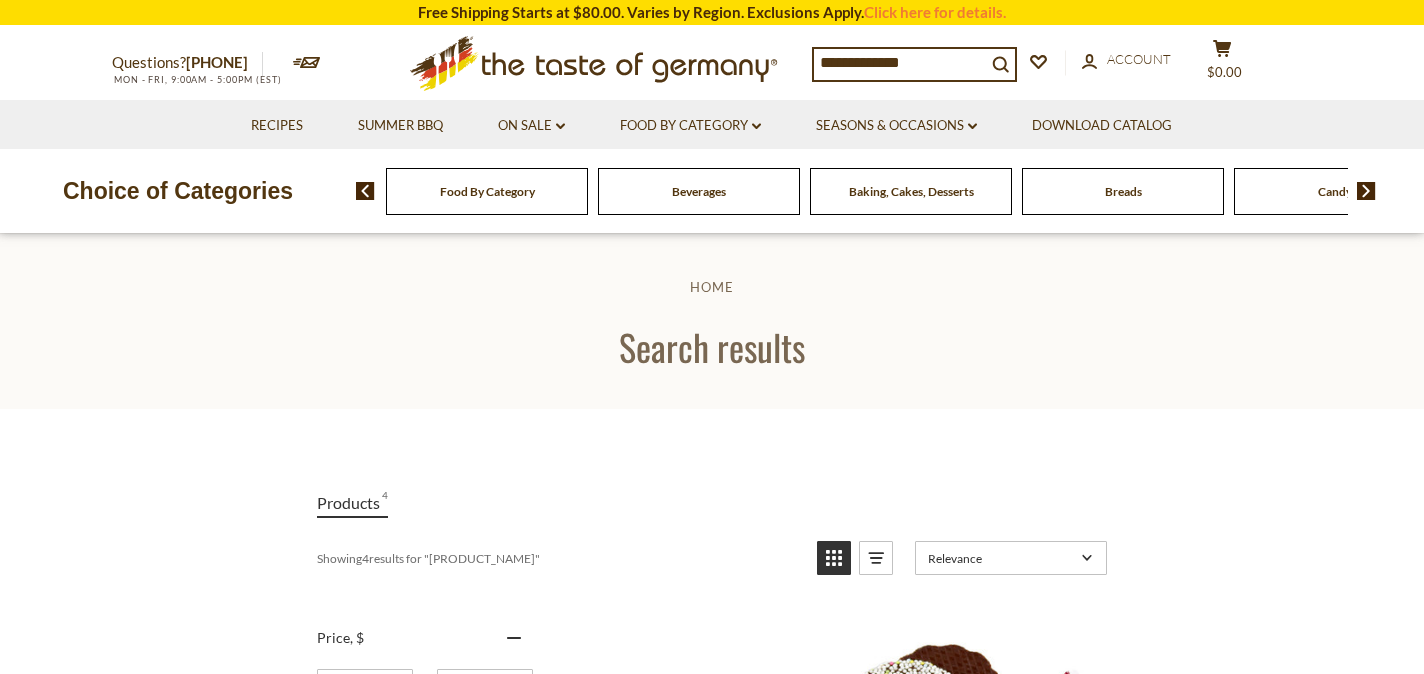 drag, startPoint x: 935, startPoint y: 57, endPoint x: 772, endPoint y: 55, distance: 163.01227 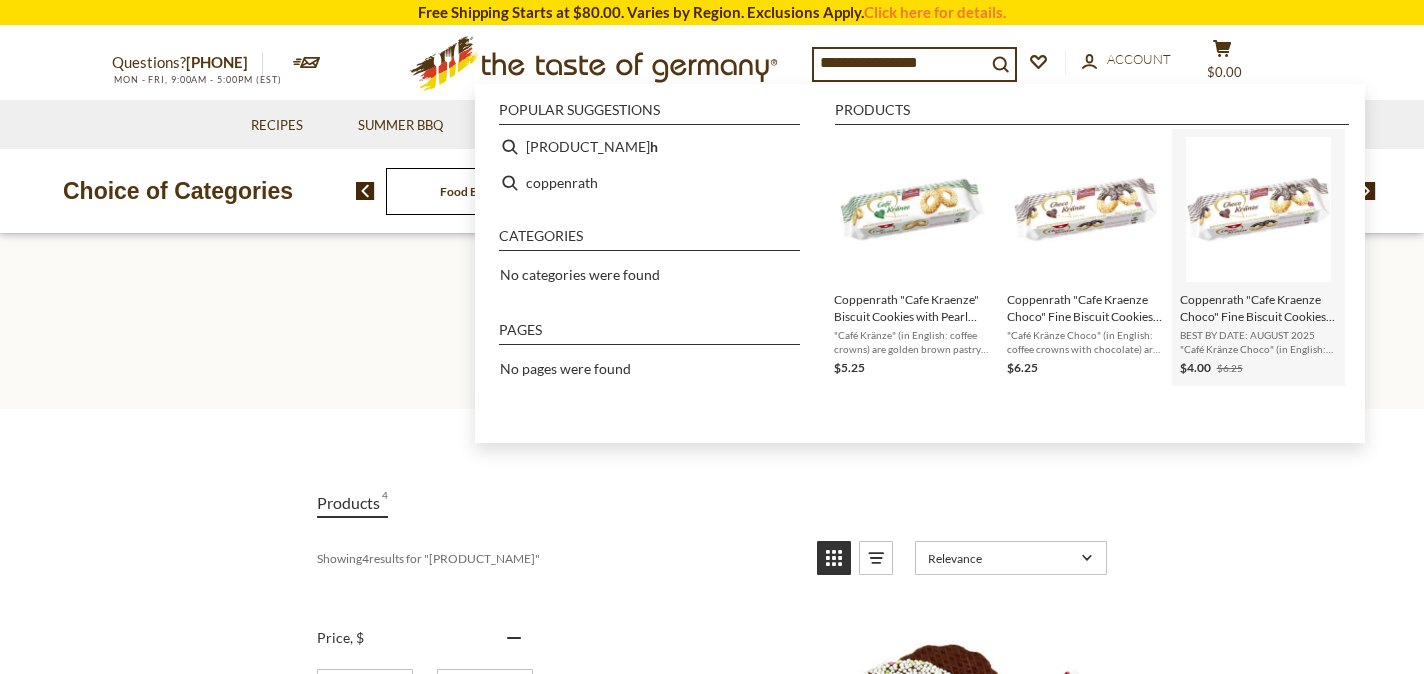 type on "**********" 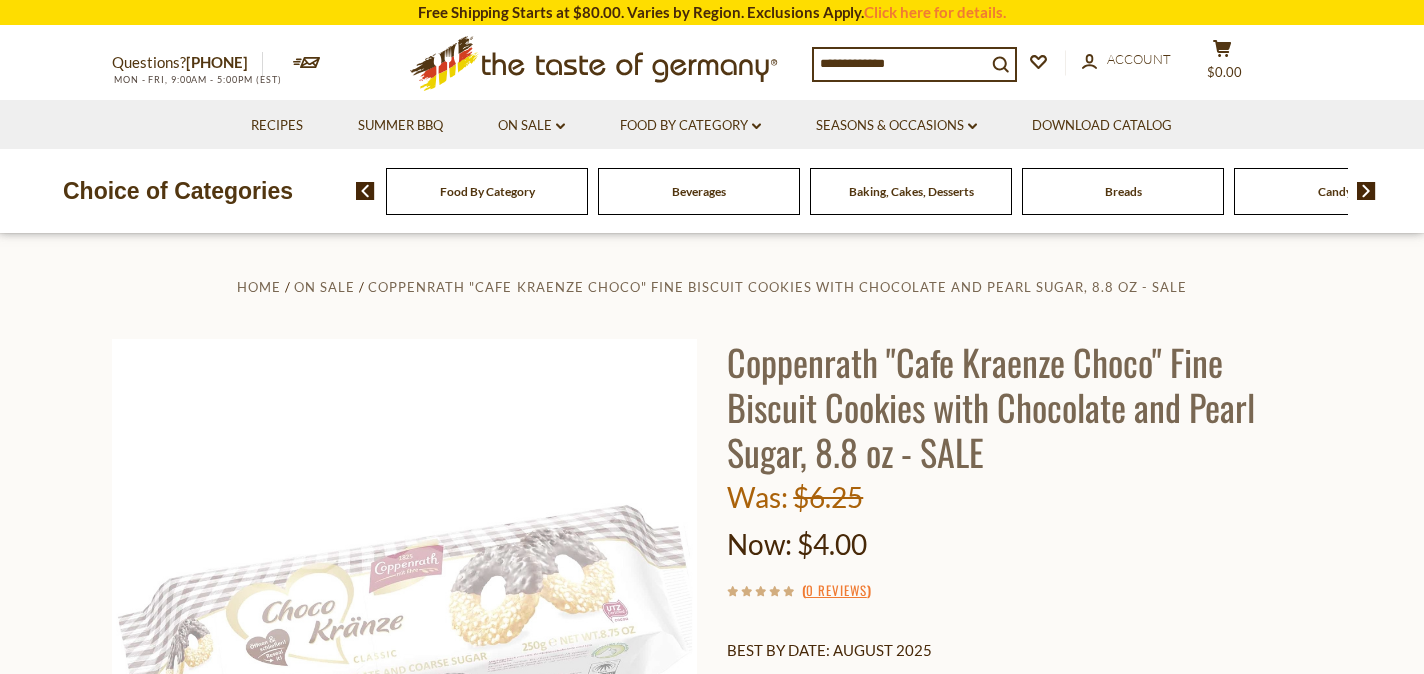 scroll, scrollTop: 0, scrollLeft: 0, axis: both 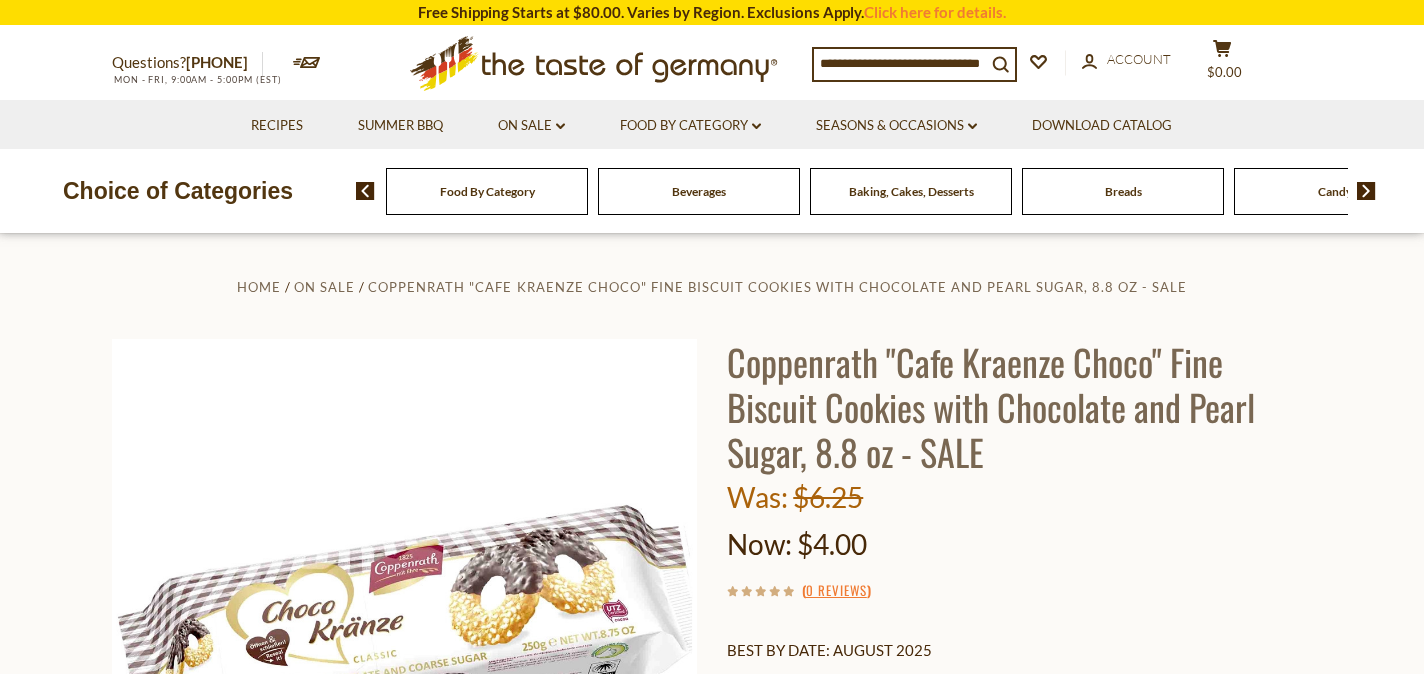 click at bounding box center (900, 63) 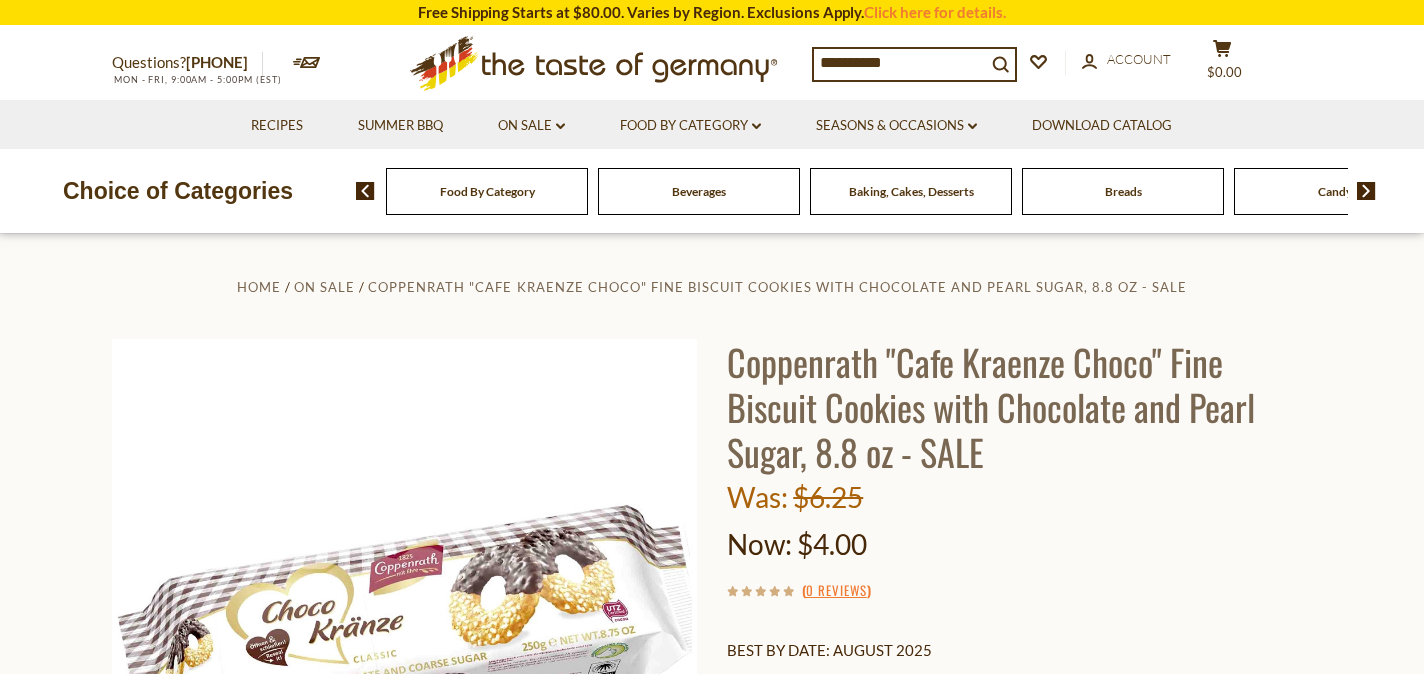 type on "**********" 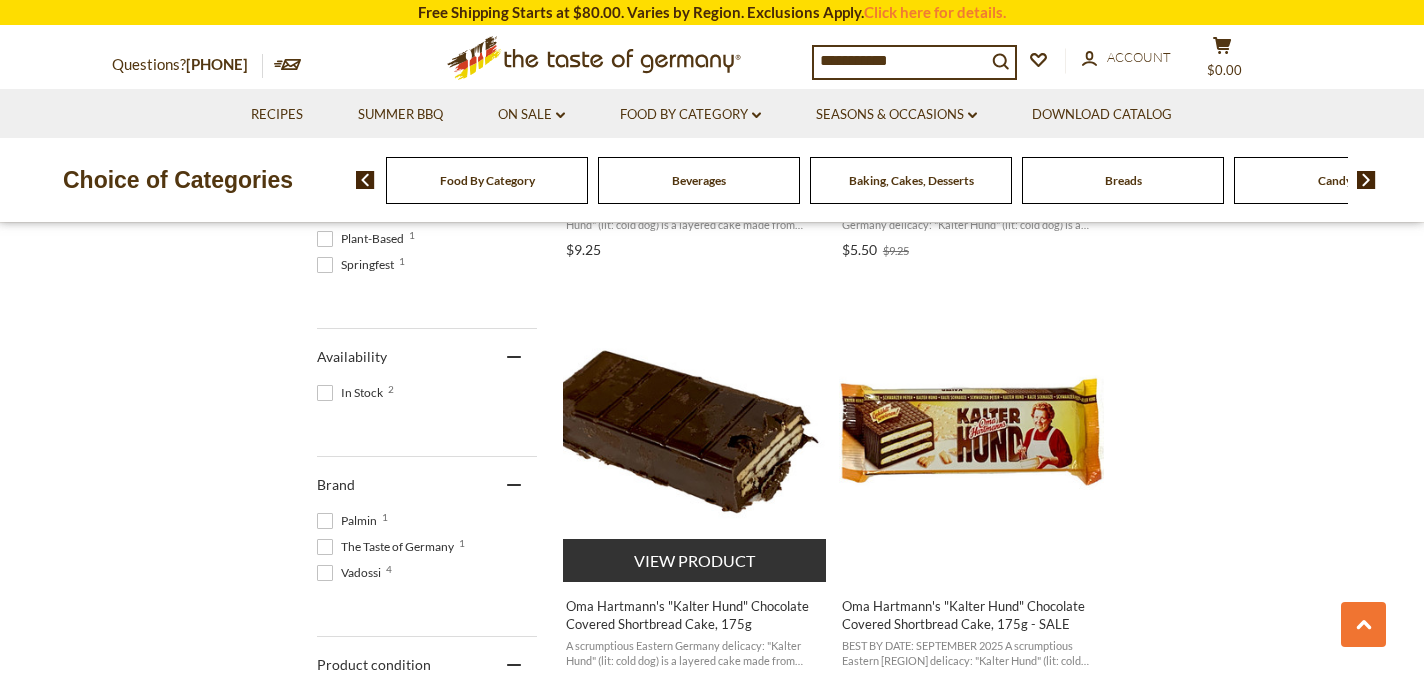 scroll, scrollTop: 737, scrollLeft: 0, axis: vertical 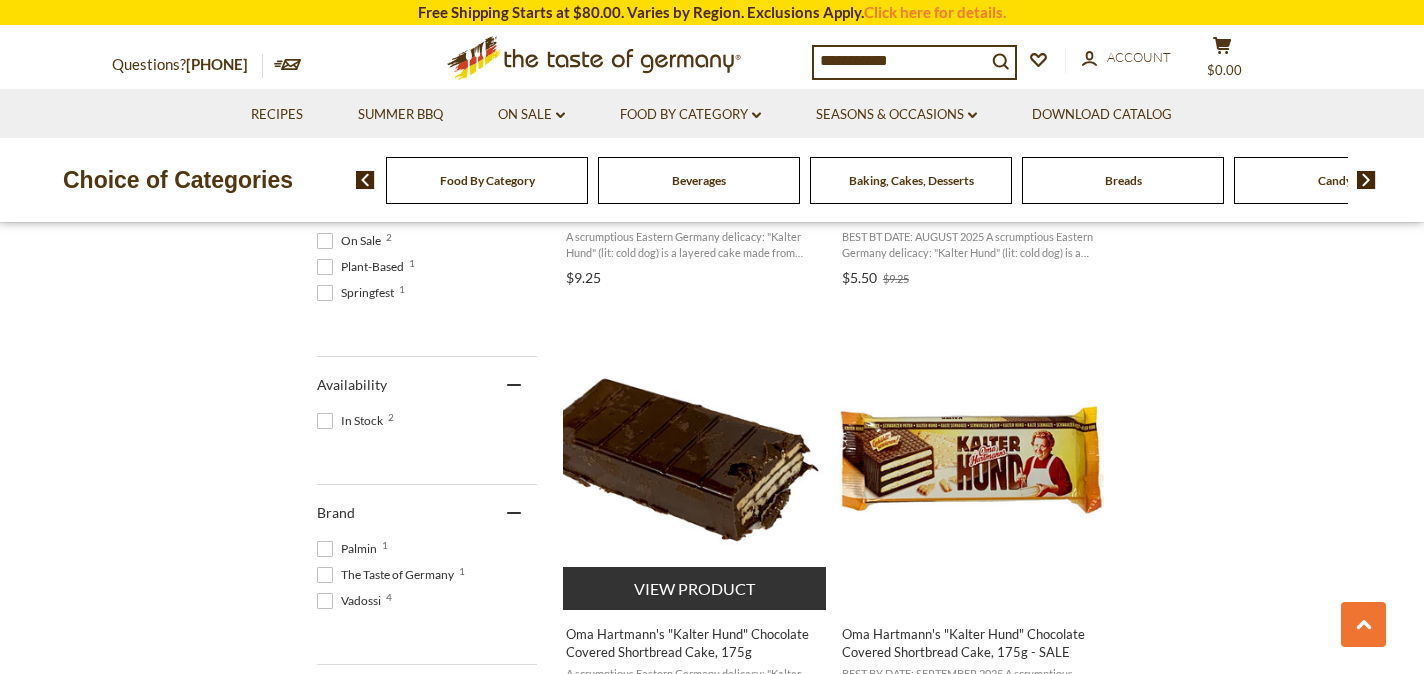 click at bounding box center (695, 459) 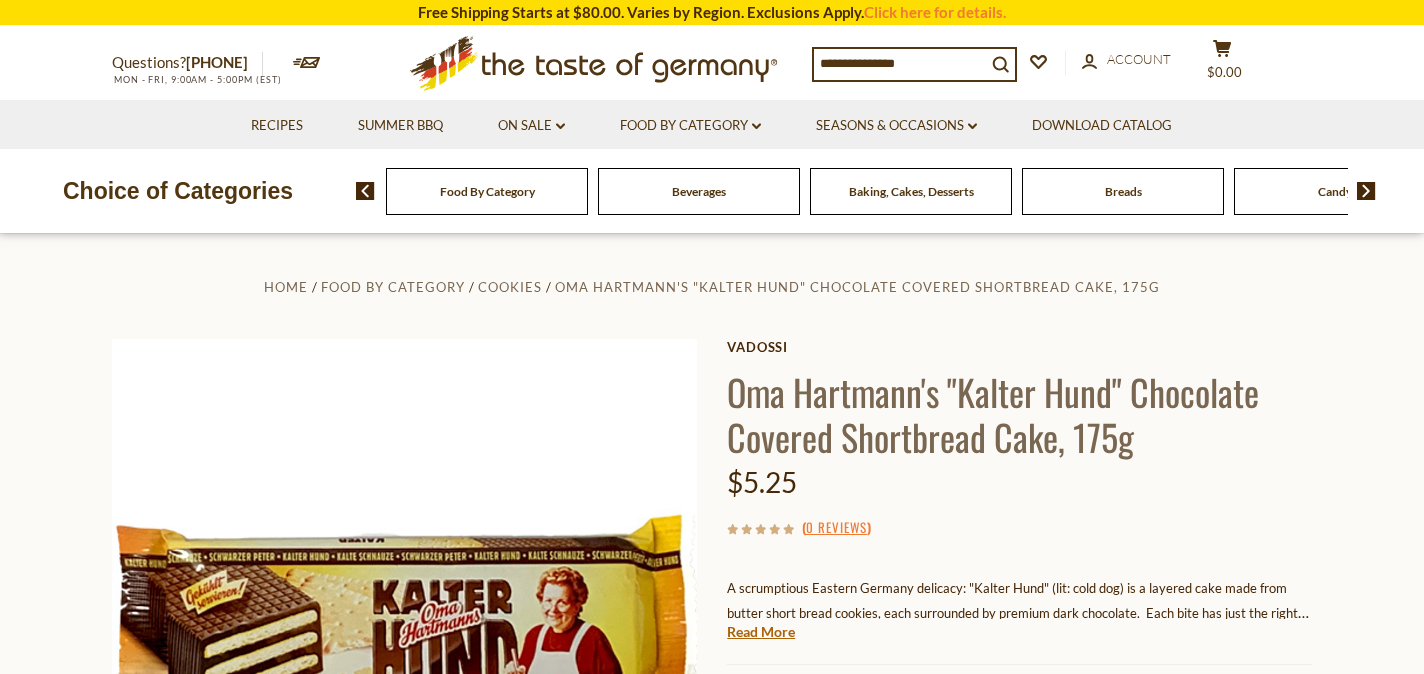 scroll, scrollTop: 0, scrollLeft: 0, axis: both 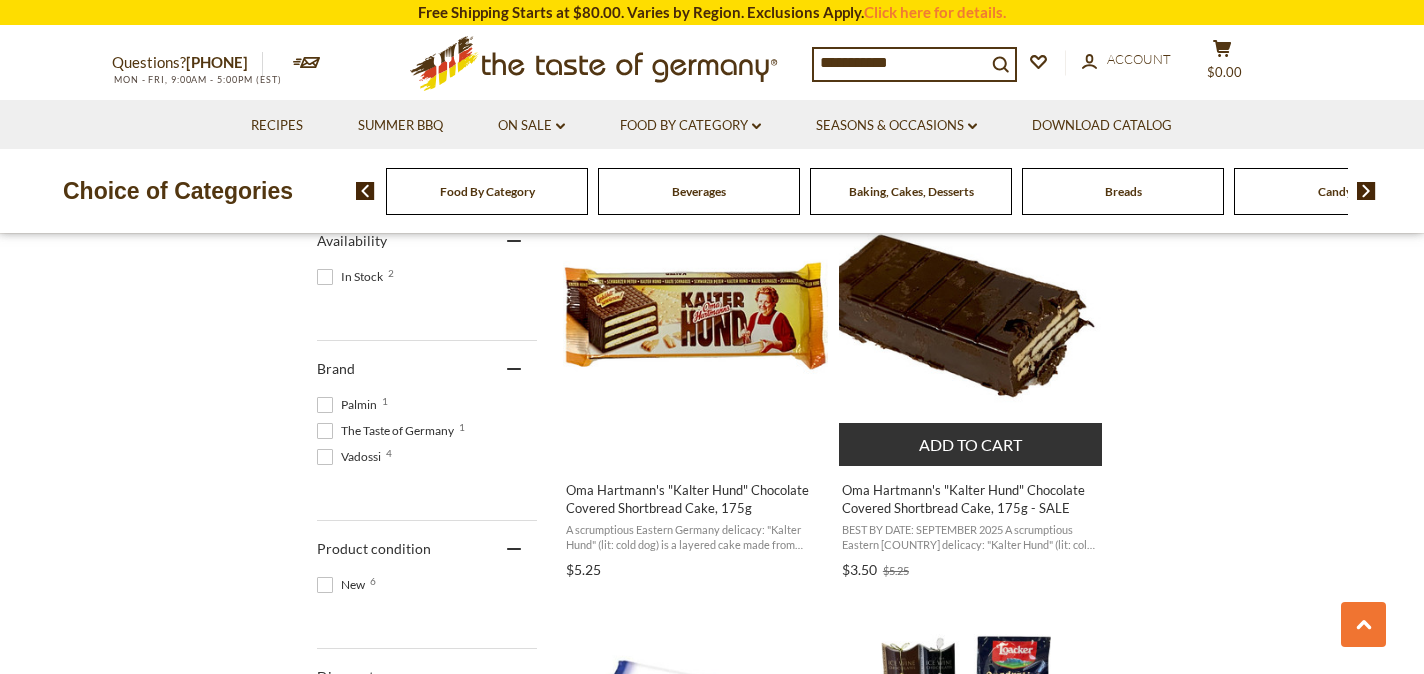 click on "Oma Hartmann's "Kalter Hund" Chocolate Covered Shortbread Cake, 175g - SALE" at bounding box center [971, 499] 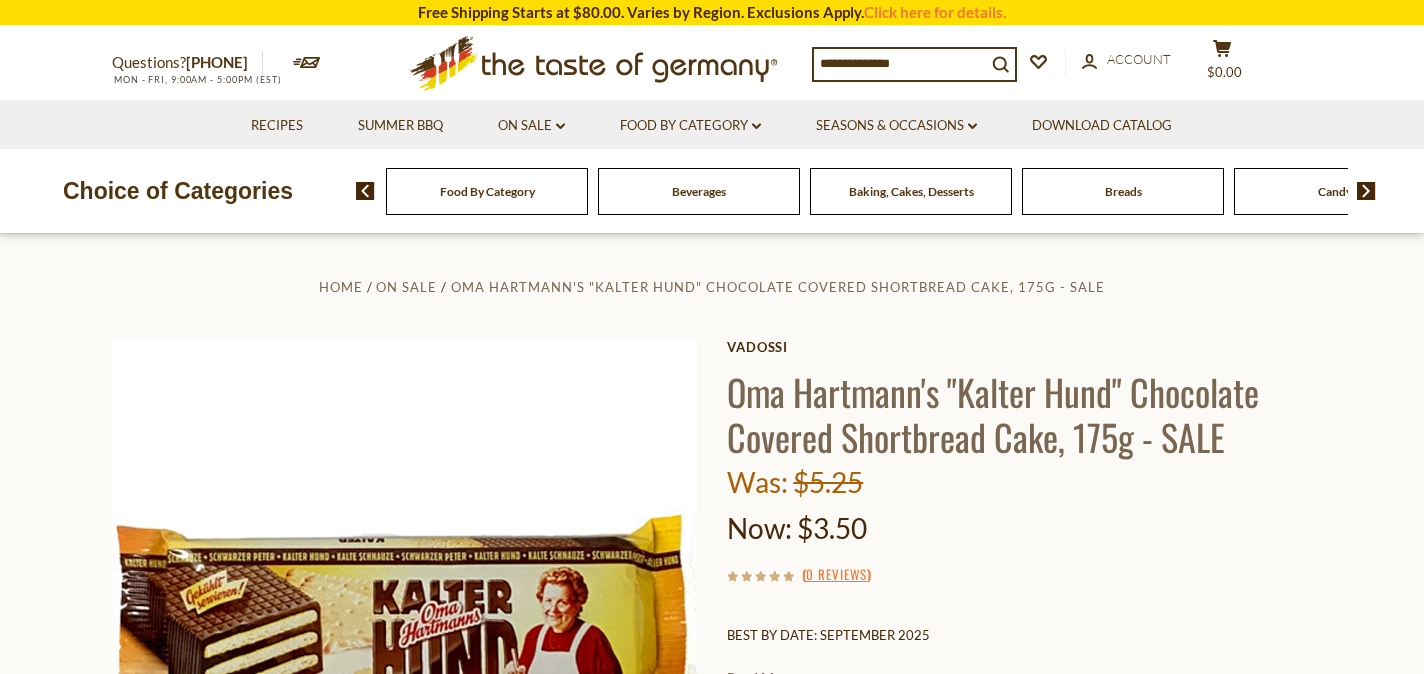 scroll, scrollTop: 0, scrollLeft: 0, axis: both 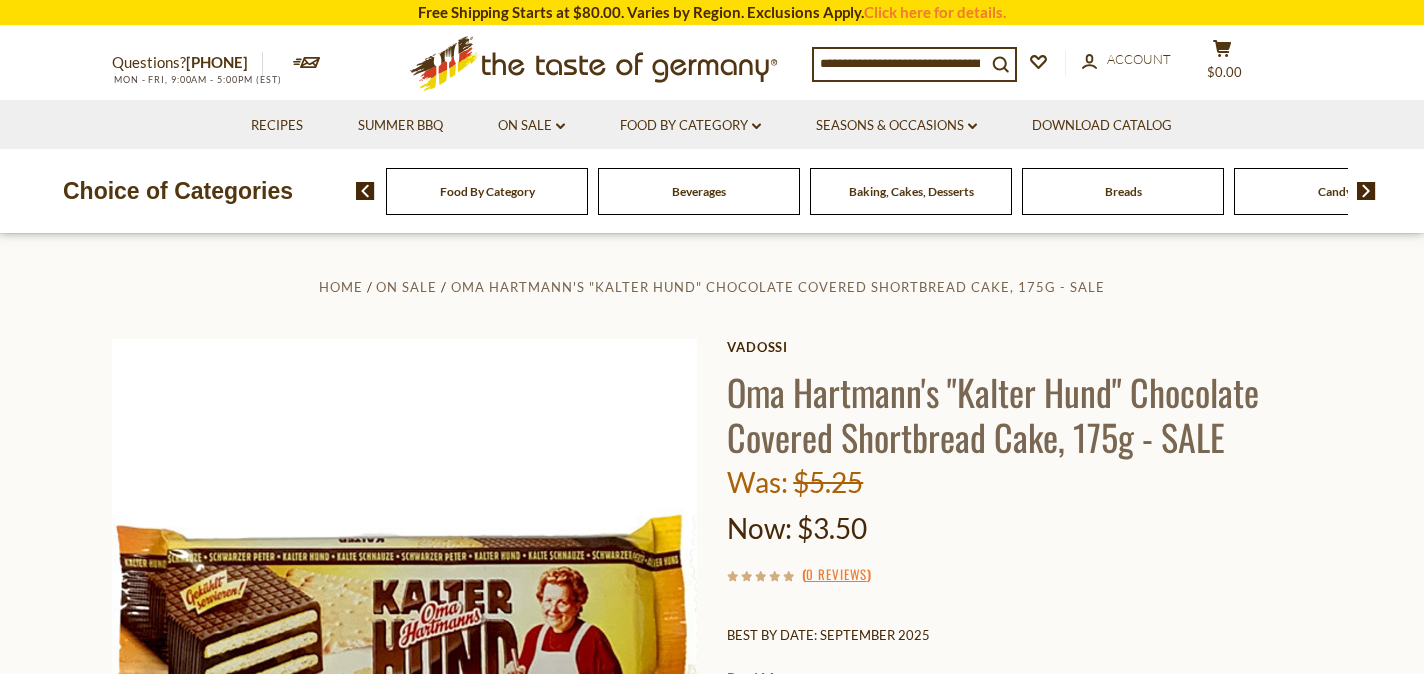 click at bounding box center [900, 63] 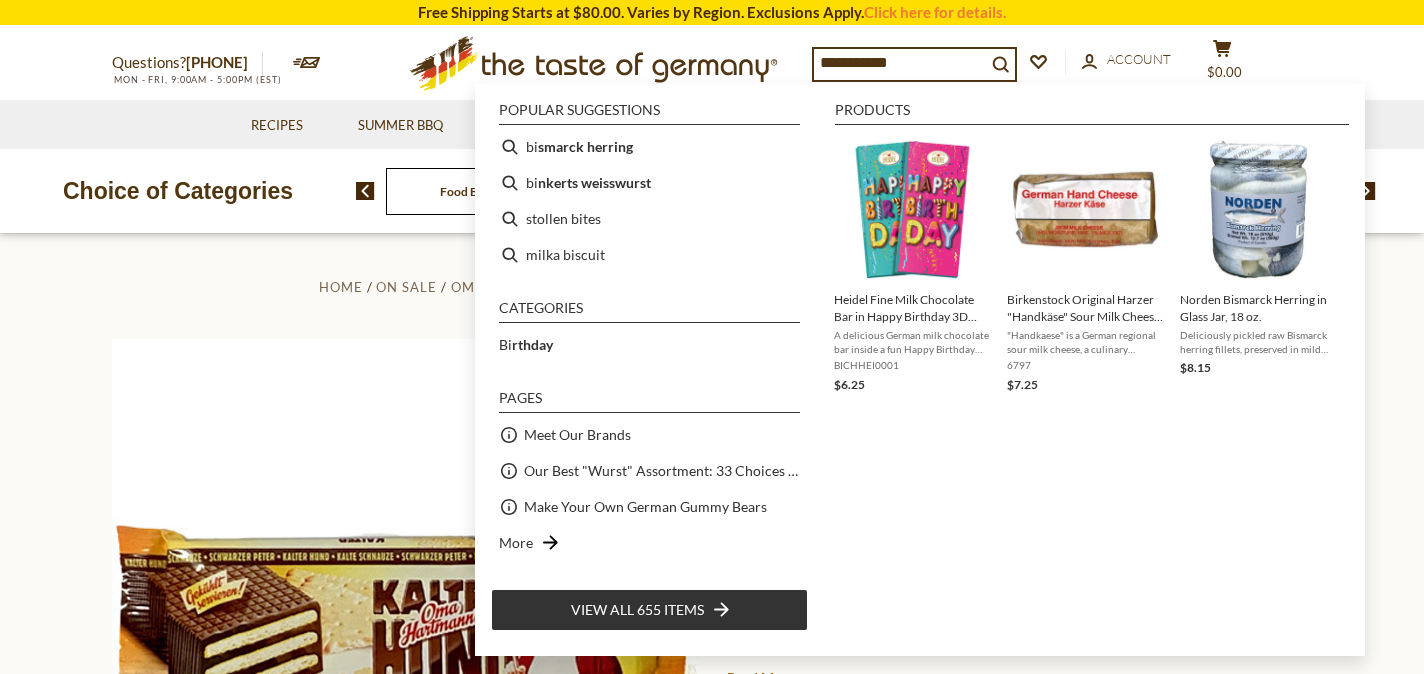 type on "**********" 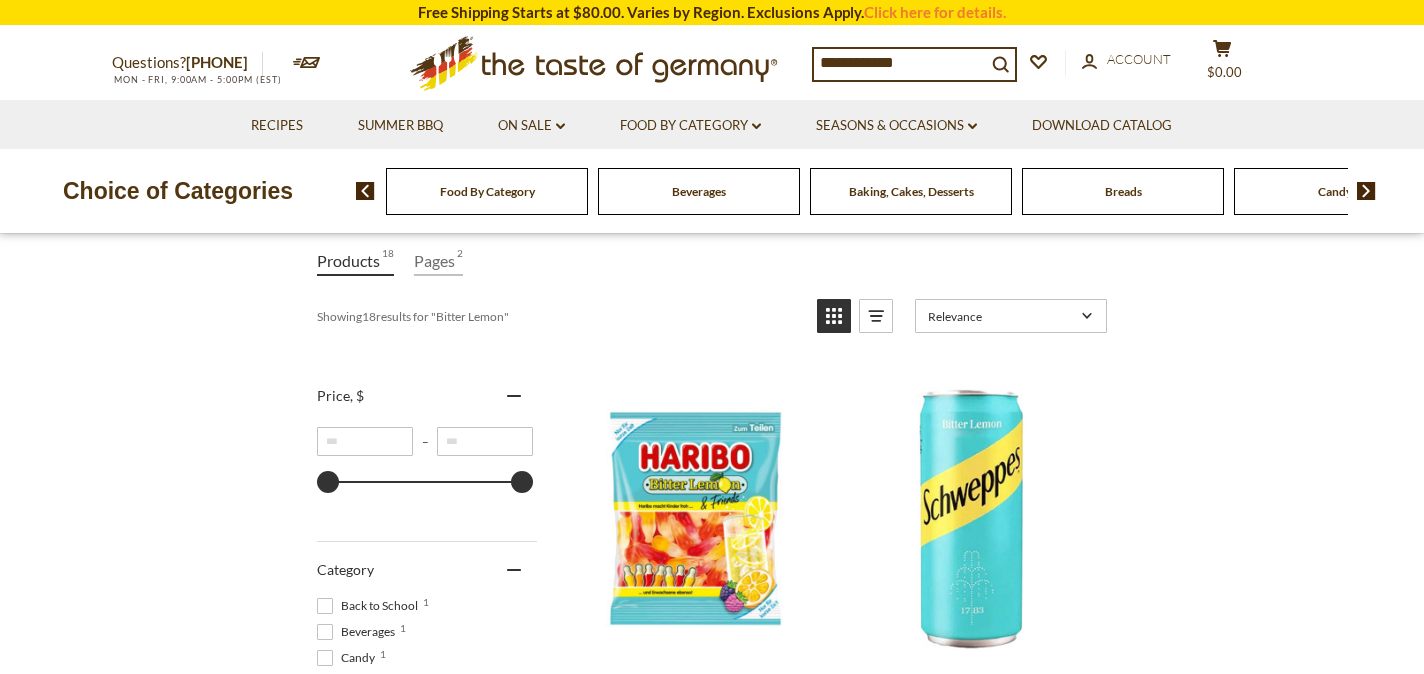 scroll, scrollTop: 454, scrollLeft: 0, axis: vertical 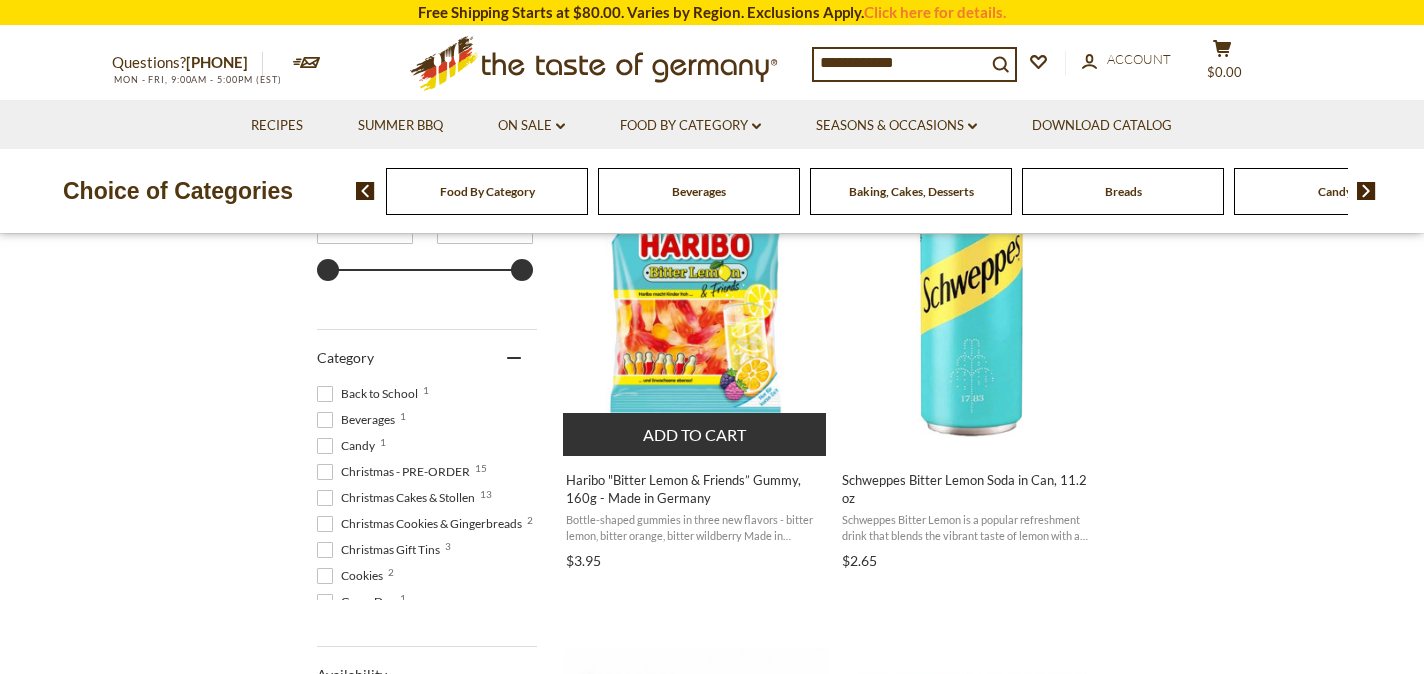 click on "Haribo "Bitter Lemon & Friends” Gummy, 160g - Made in Germany" at bounding box center [695, 489] 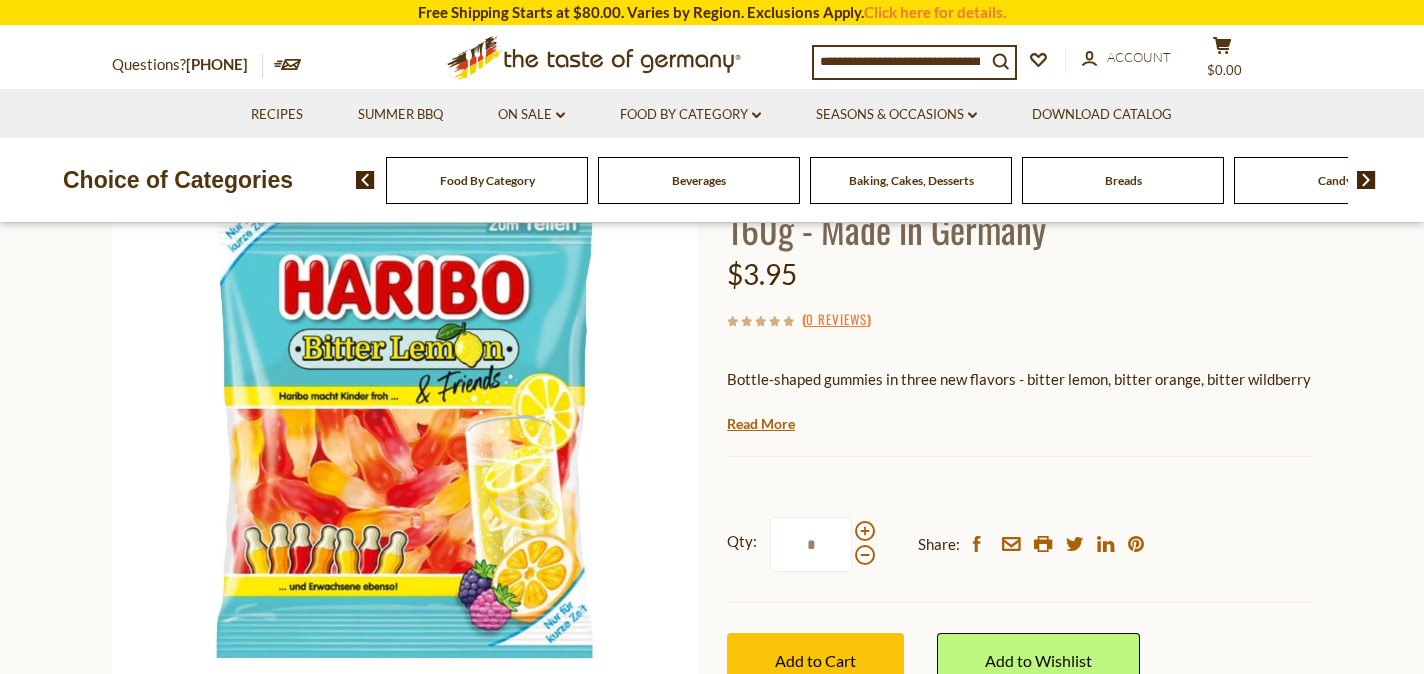 scroll, scrollTop: 287, scrollLeft: 0, axis: vertical 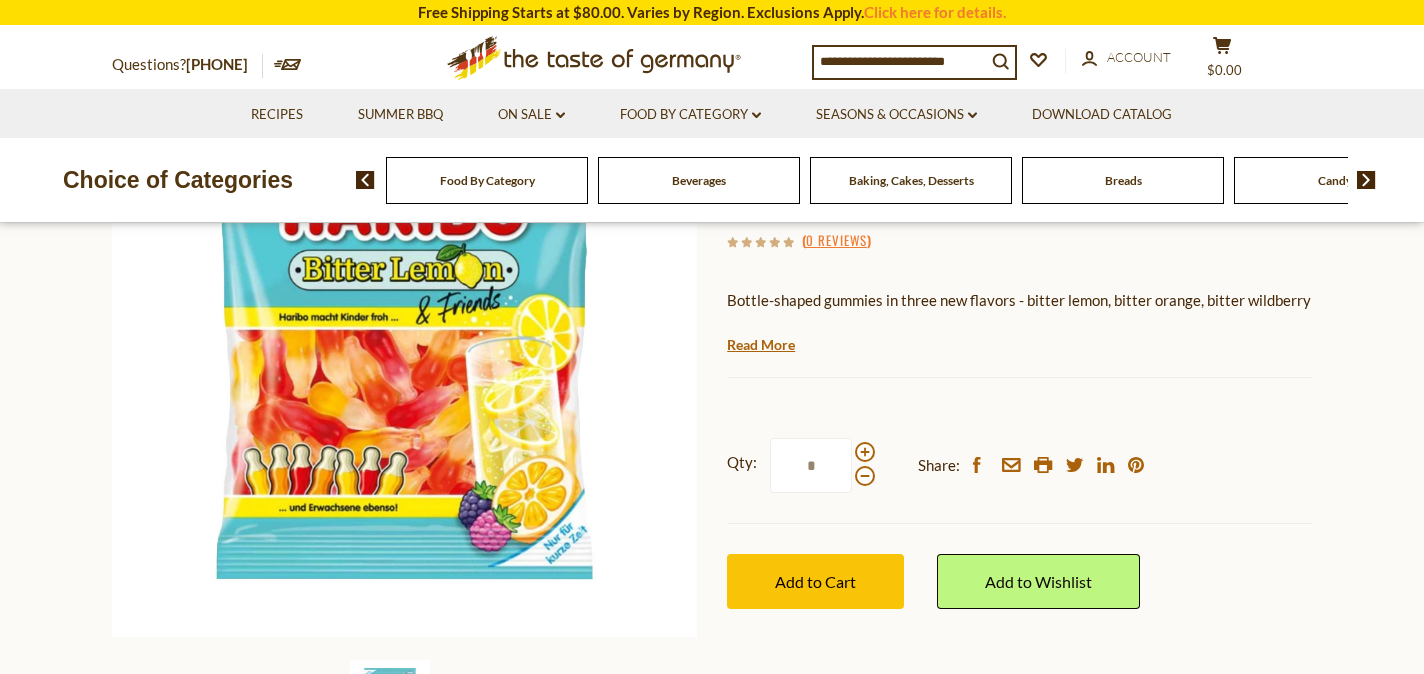 drag, startPoint x: 731, startPoint y: 302, endPoint x: 1313, endPoint y: 306, distance: 582.01373 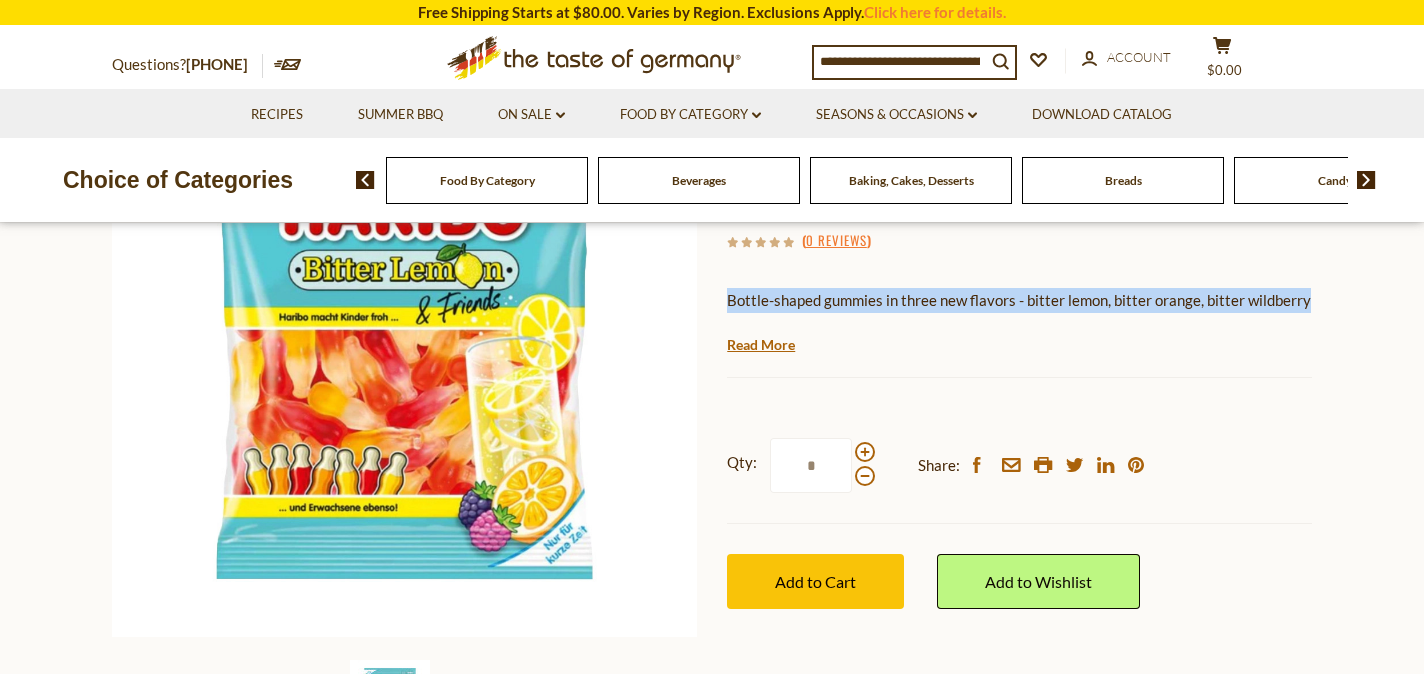 drag, startPoint x: 730, startPoint y: 304, endPoint x: 1310, endPoint y: 304, distance: 580 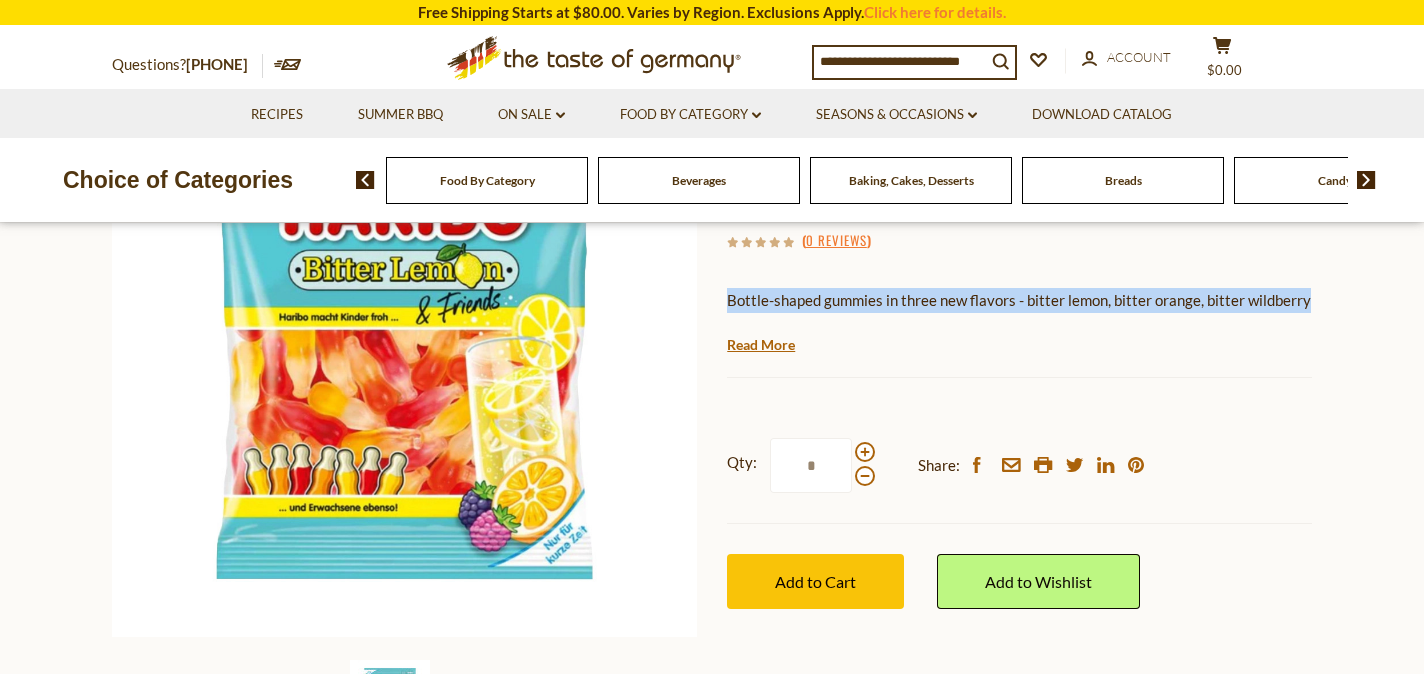 copy on "Bottle-shaped gummies in three new flavors - bitter lemon, bitter orange, bitter wildberry" 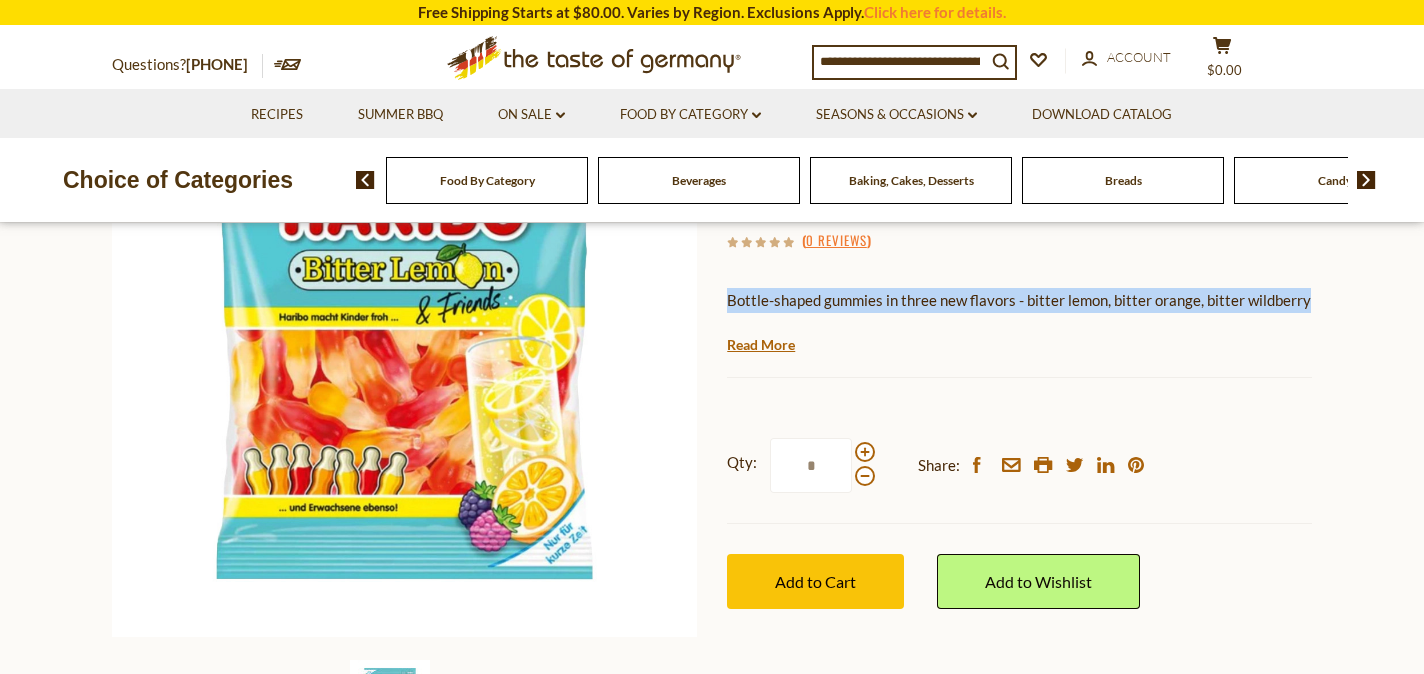 click at bounding box center [900, 61] 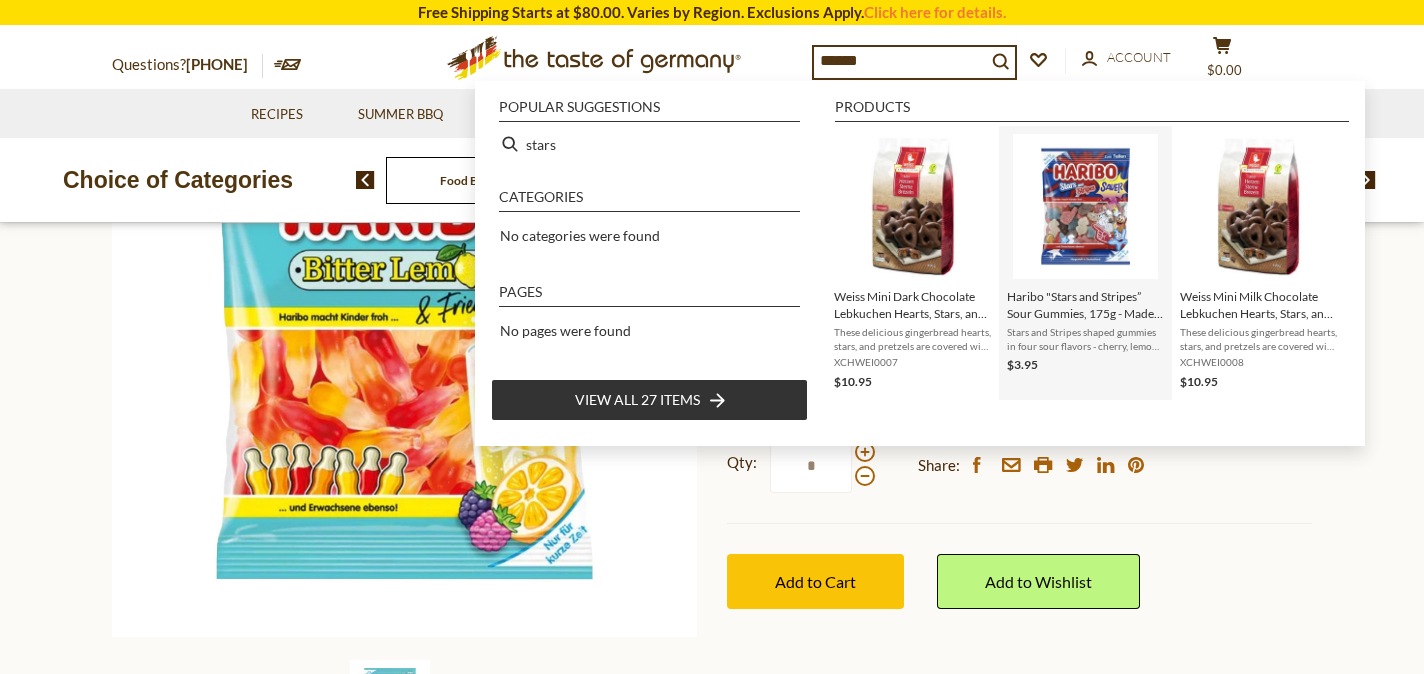 type on "*****" 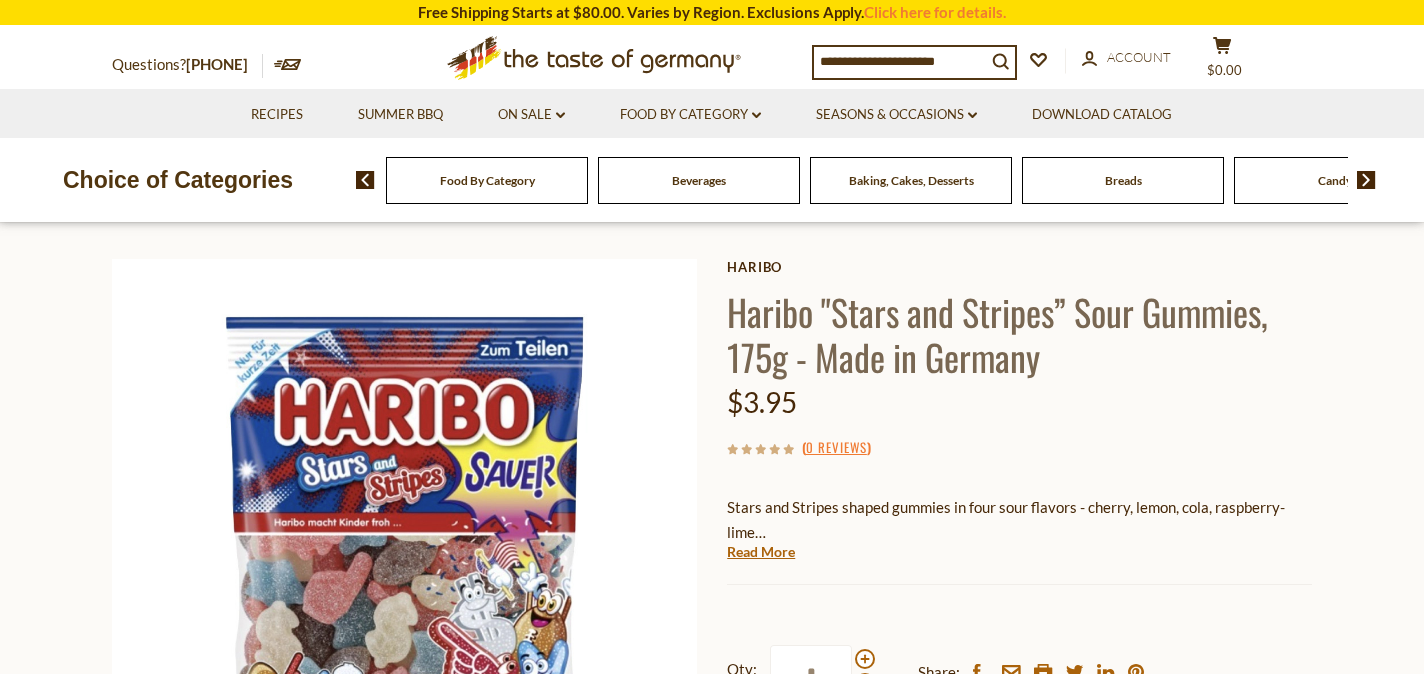 scroll, scrollTop: 104, scrollLeft: 0, axis: vertical 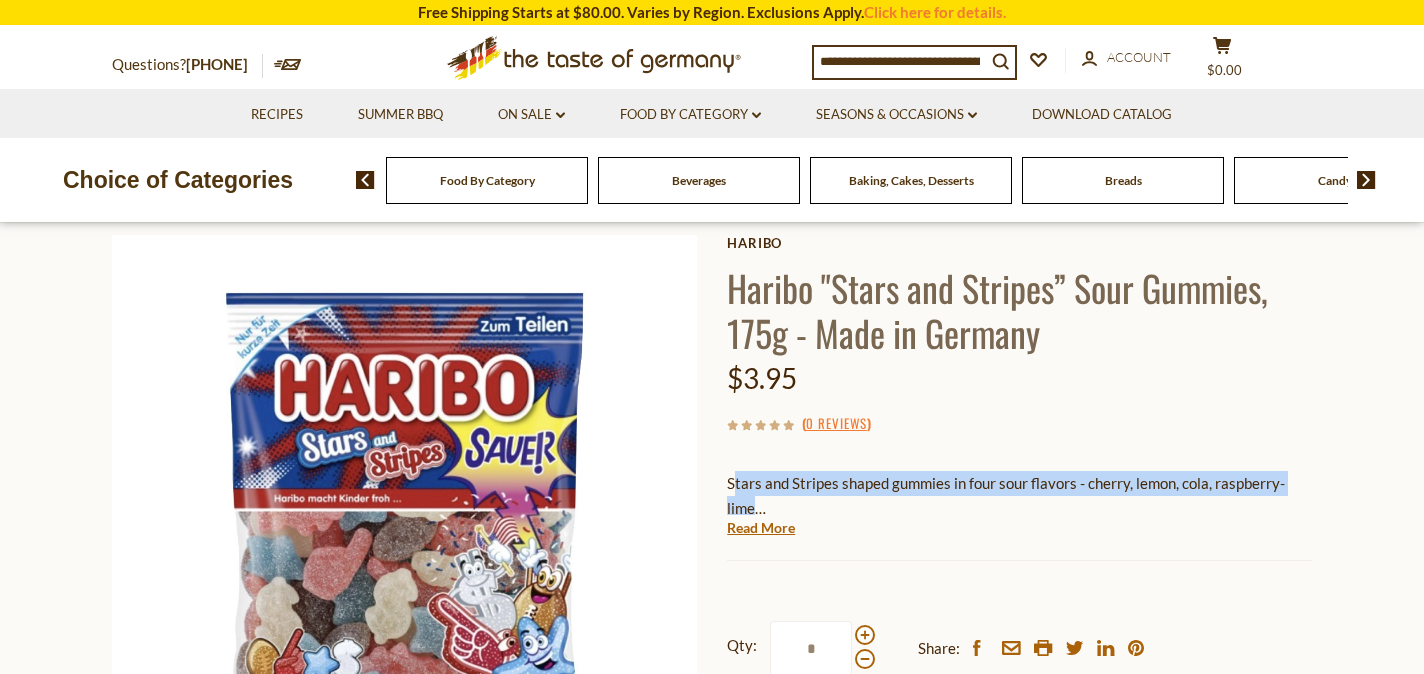 drag, startPoint x: 735, startPoint y: 485, endPoint x: 1311, endPoint y: 491, distance: 576.03125 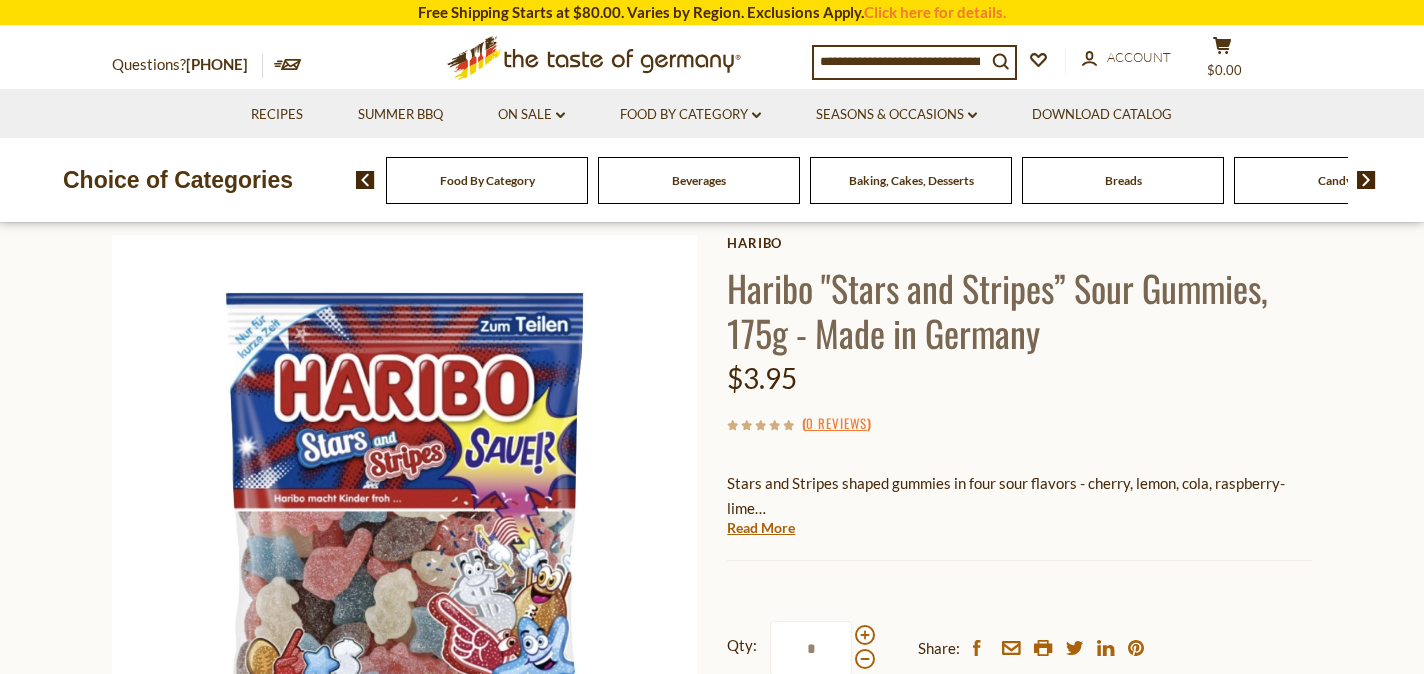 click on "Stars and Stripes shaped gummies in four sour flavors - cherry, lemon, cola, raspberry-lime
Made in Germany, by Haribo, the gummy bear maker, based in Bonn (North-Rhine Westphalia)." at bounding box center [1019, 485] 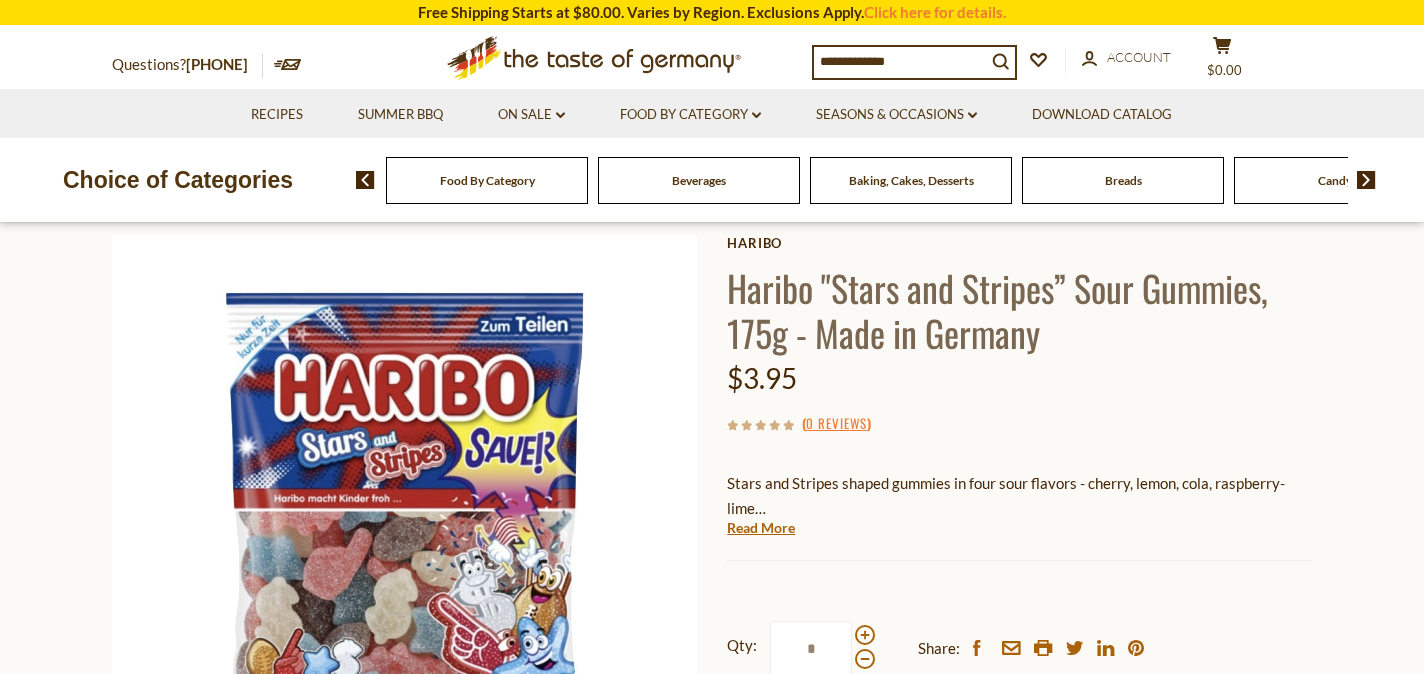 drag, startPoint x: 840, startPoint y: 485, endPoint x: 1313, endPoint y: 487, distance: 473.00424 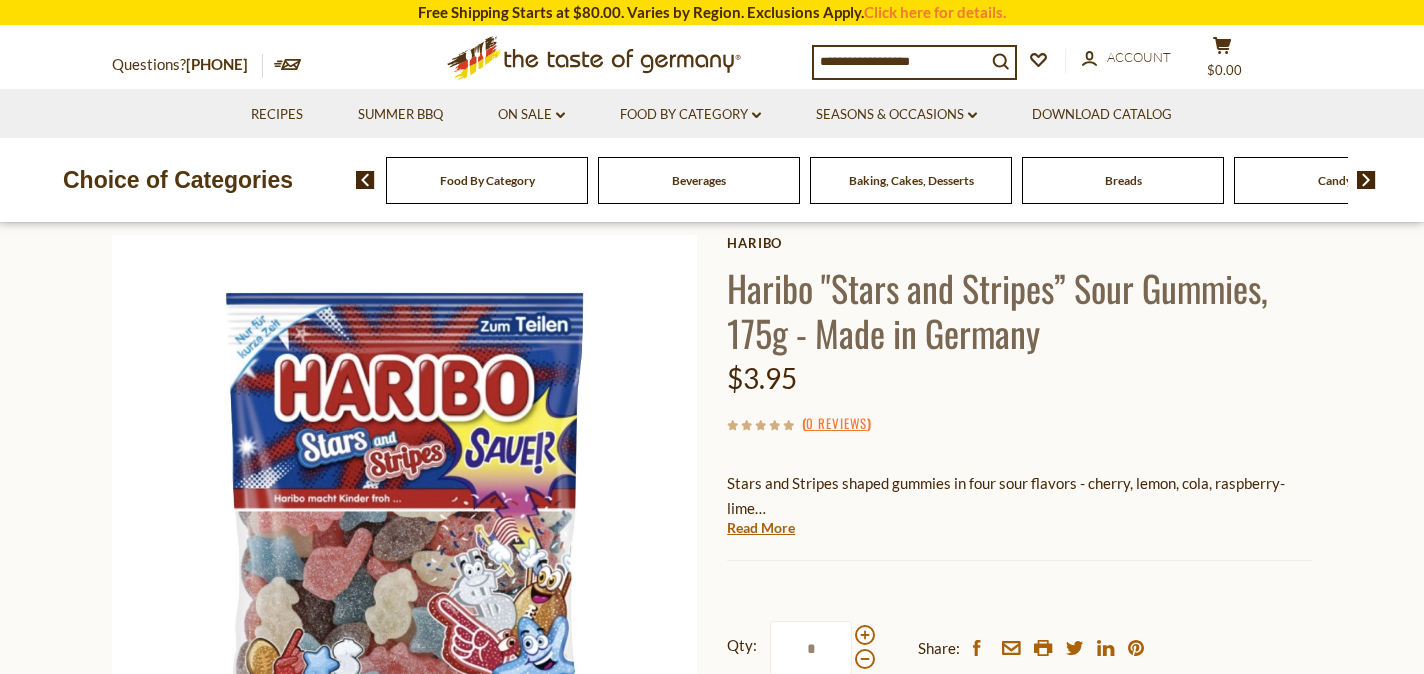 click on "Stars and Stripes shaped gummies in four sour flavors - cherry, lemon, cola, raspberry-lime" at bounding box center (1019, 496) 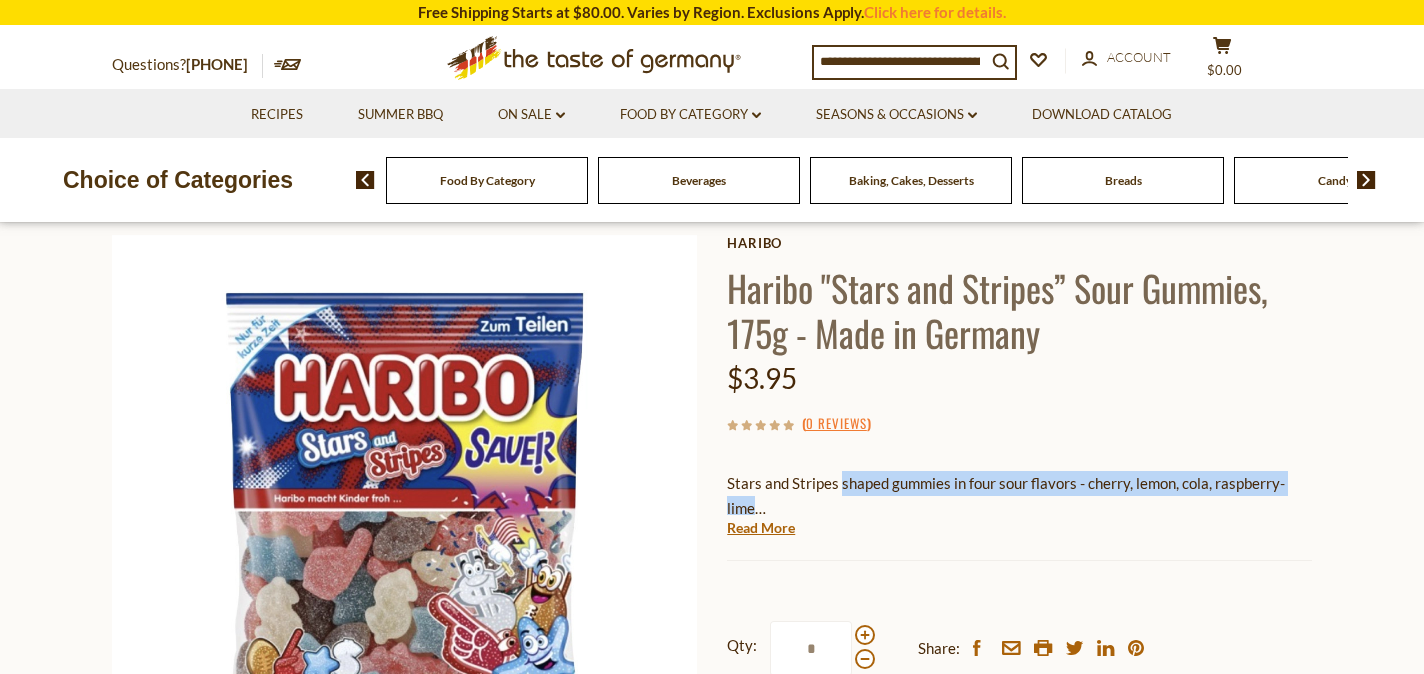 drag, startPoint x: 841, startPoint y: 485, endPoint x: 1308, endPoint y: 490, distance: 467.02676 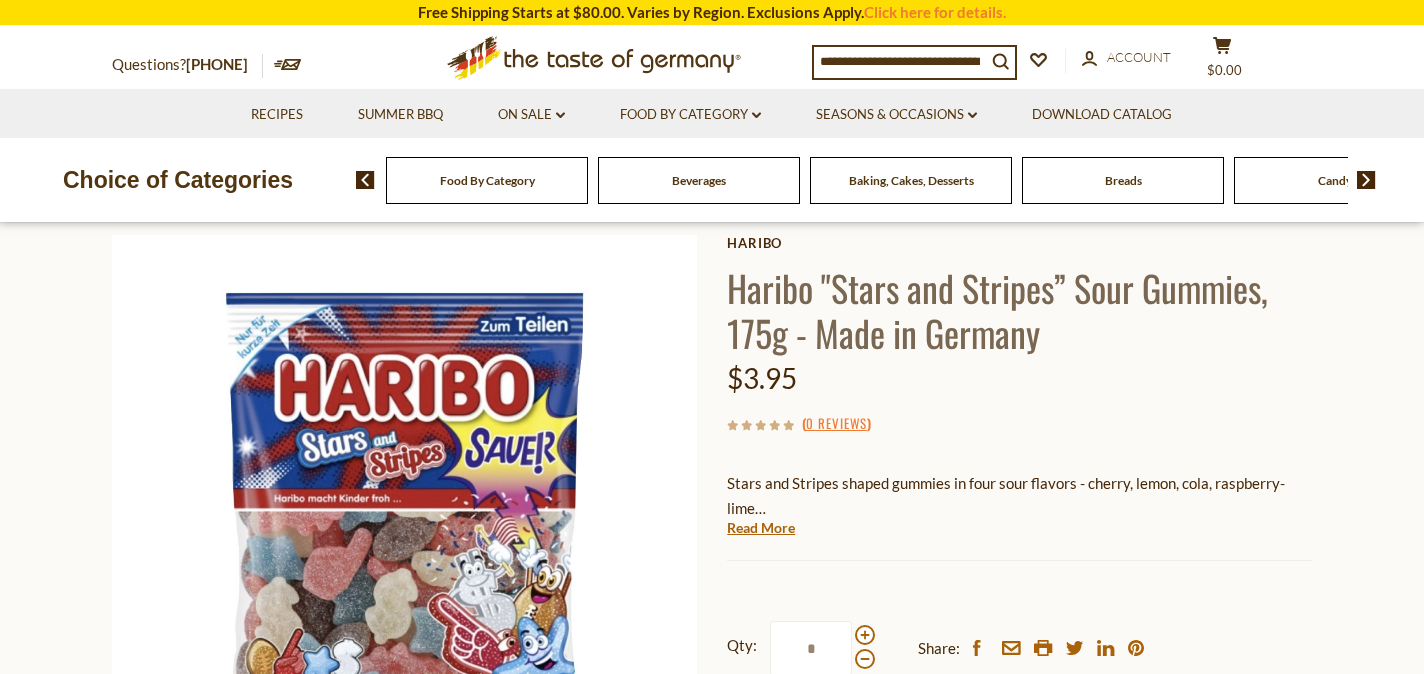 click at bounding box center (900, 61) 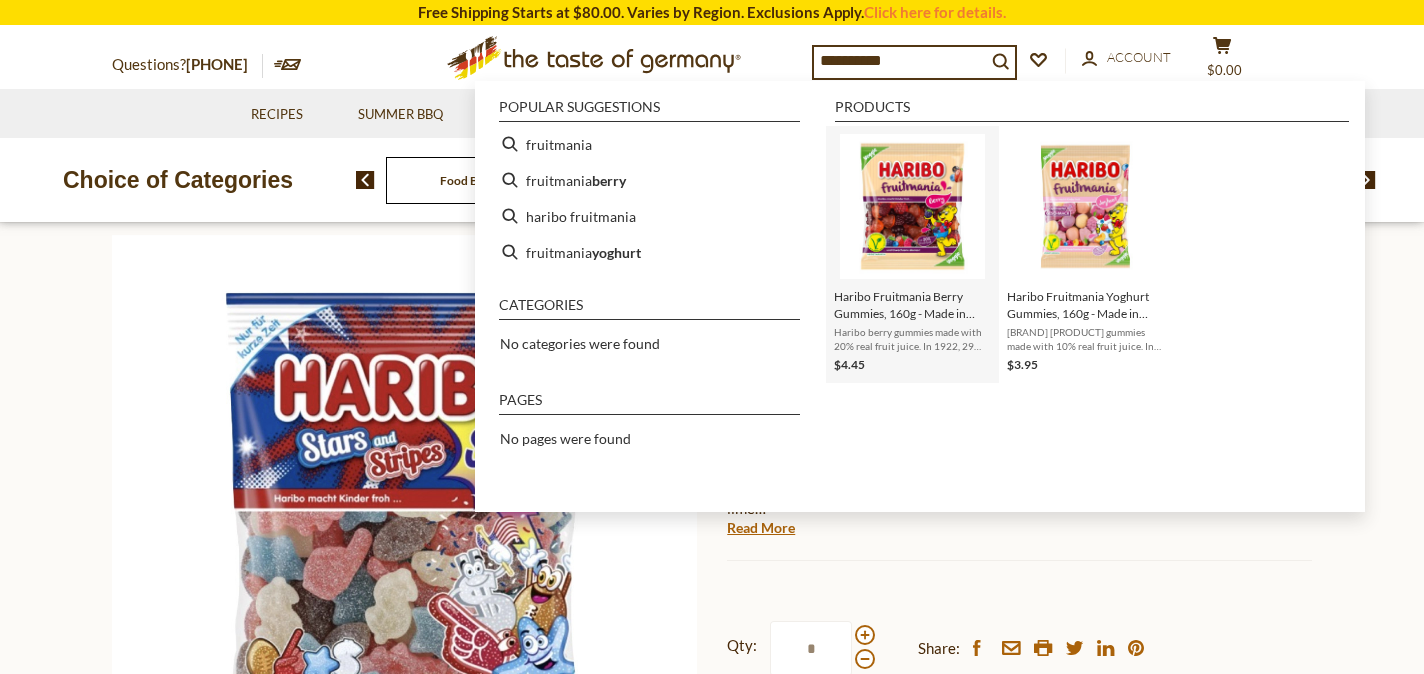 type on "**********" 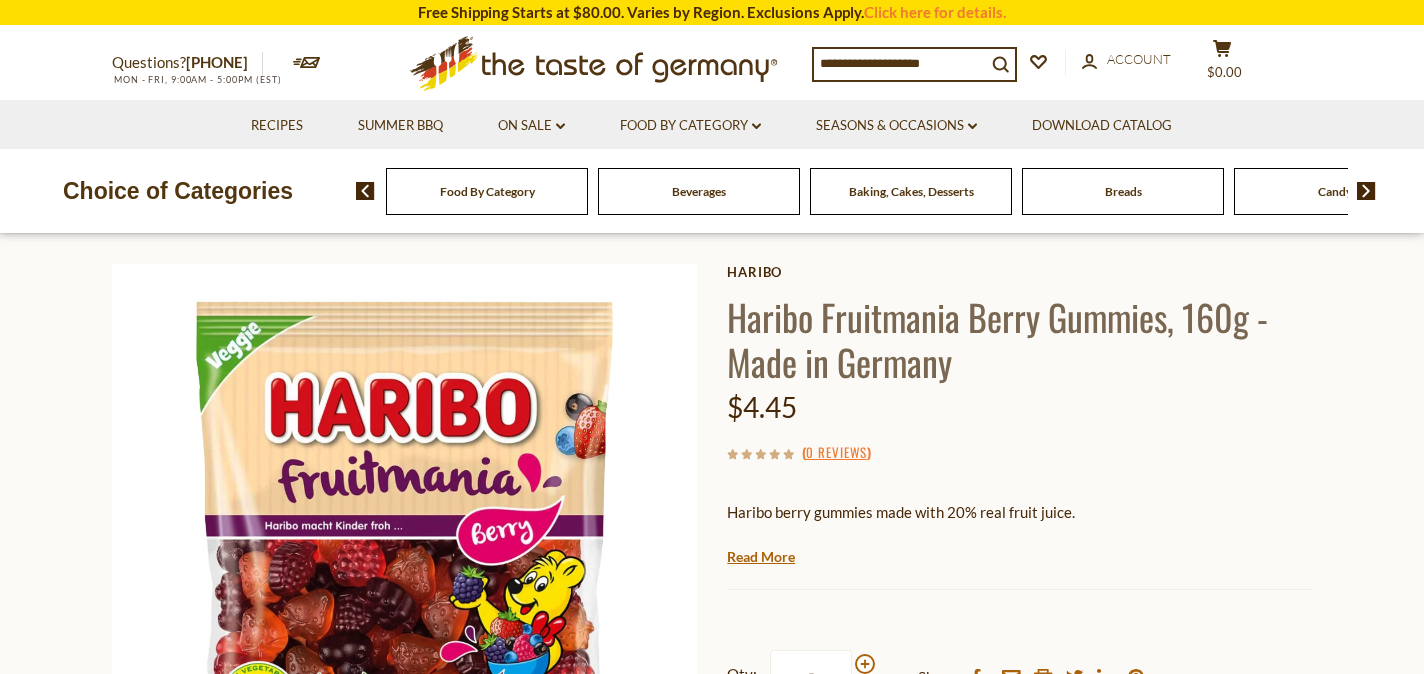 scroll, scrollTop: 180, scrollLeft: 0, axis: vertical 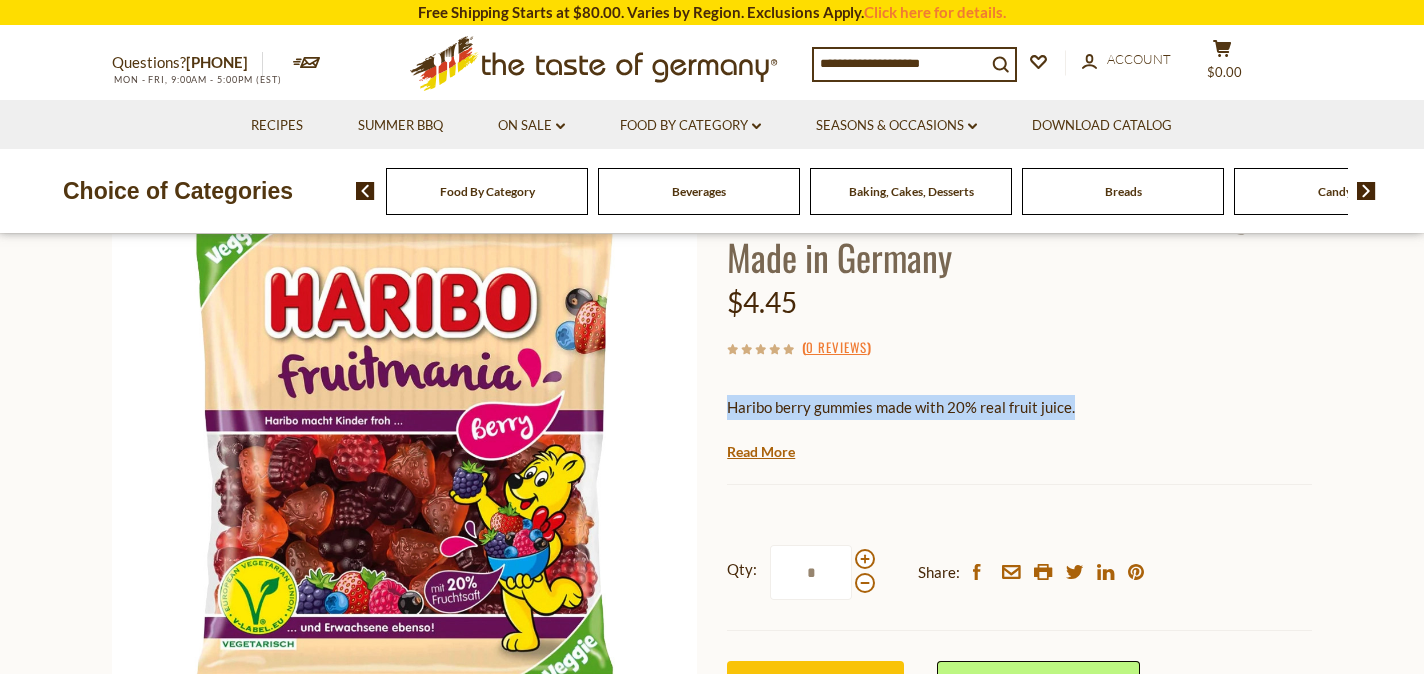 drag, startPoint x: 731, startPoint y: 409, endPoint x: 1089, endPoint y: 409, distance: 358 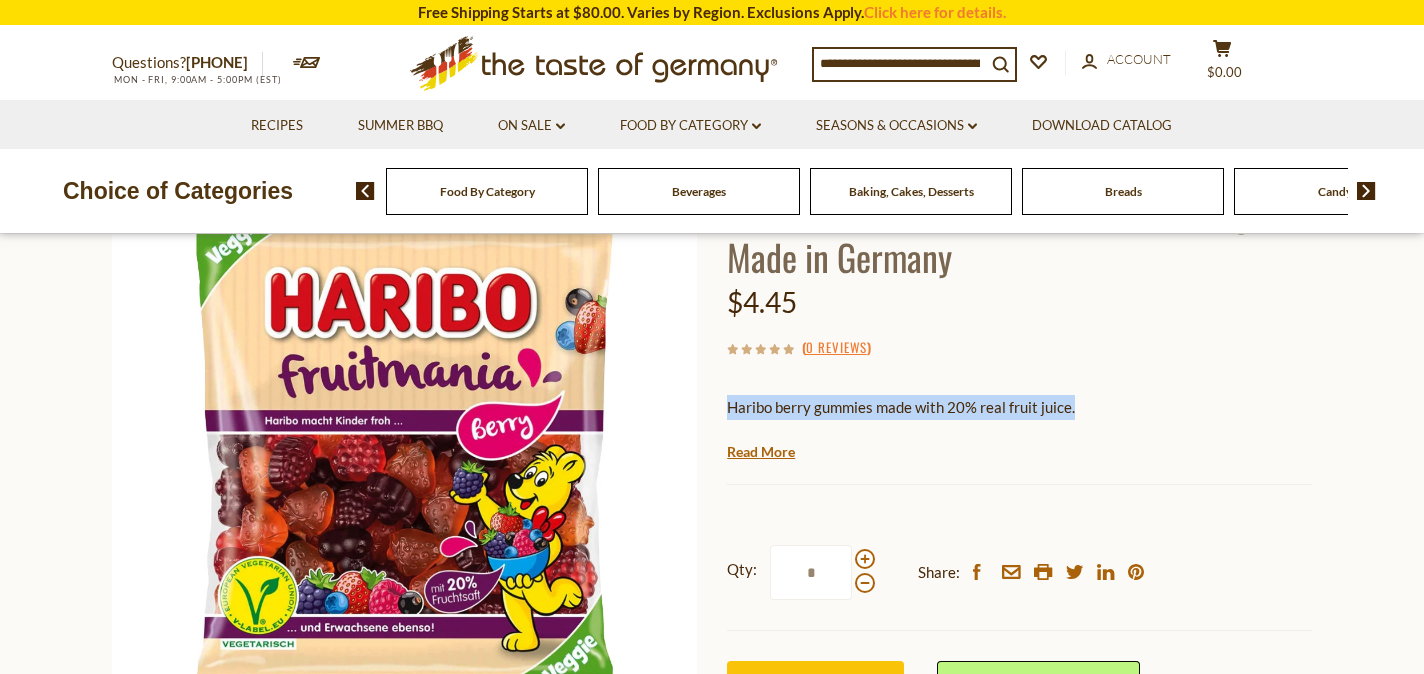 copy on "Haribo berry gummies made with 20% real fruit juice." 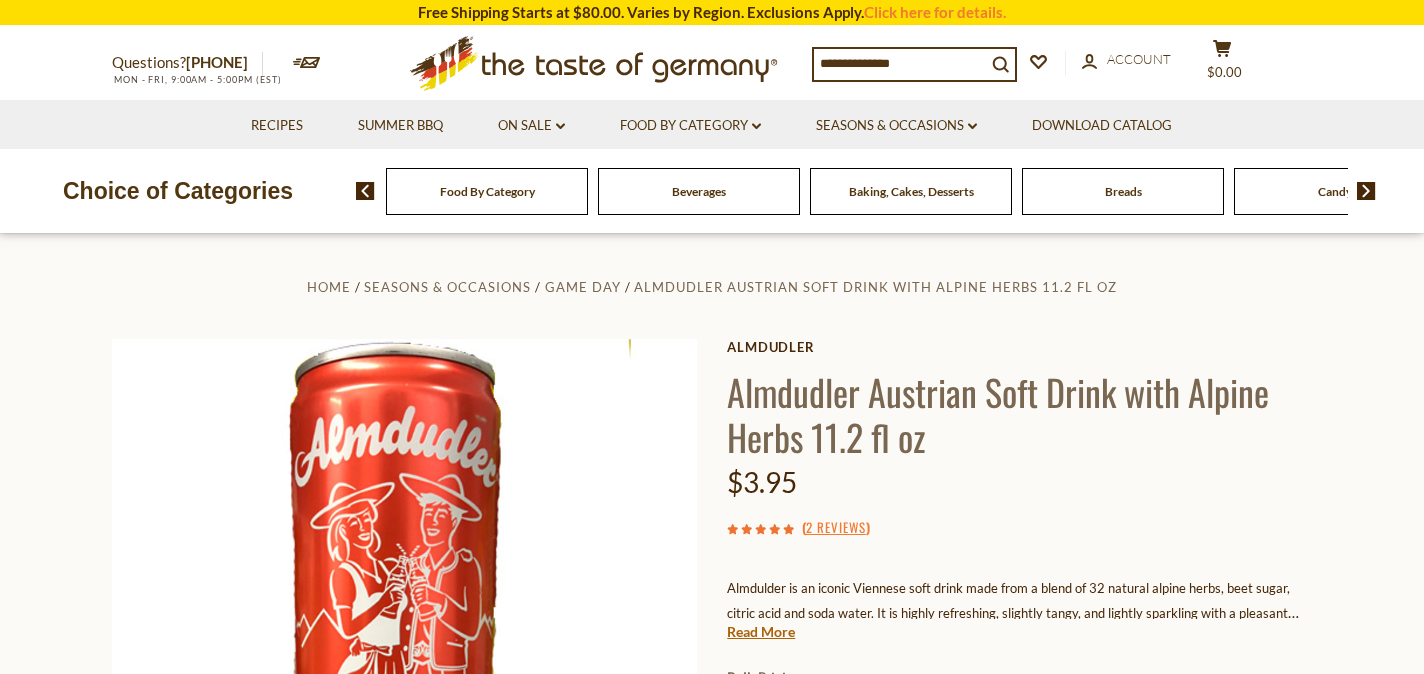 scroll, scrollTop: 0, scrollLeft: 0, axis: both 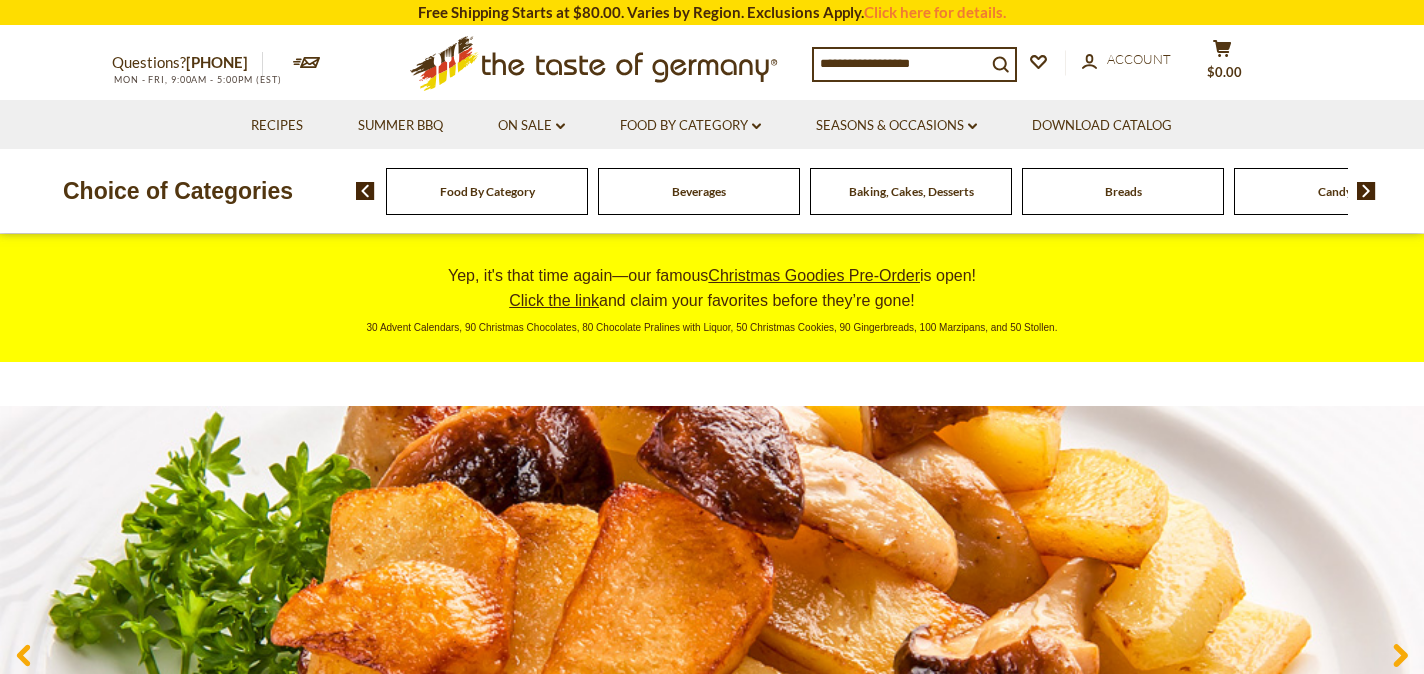 click at bounding box center (900, 63) 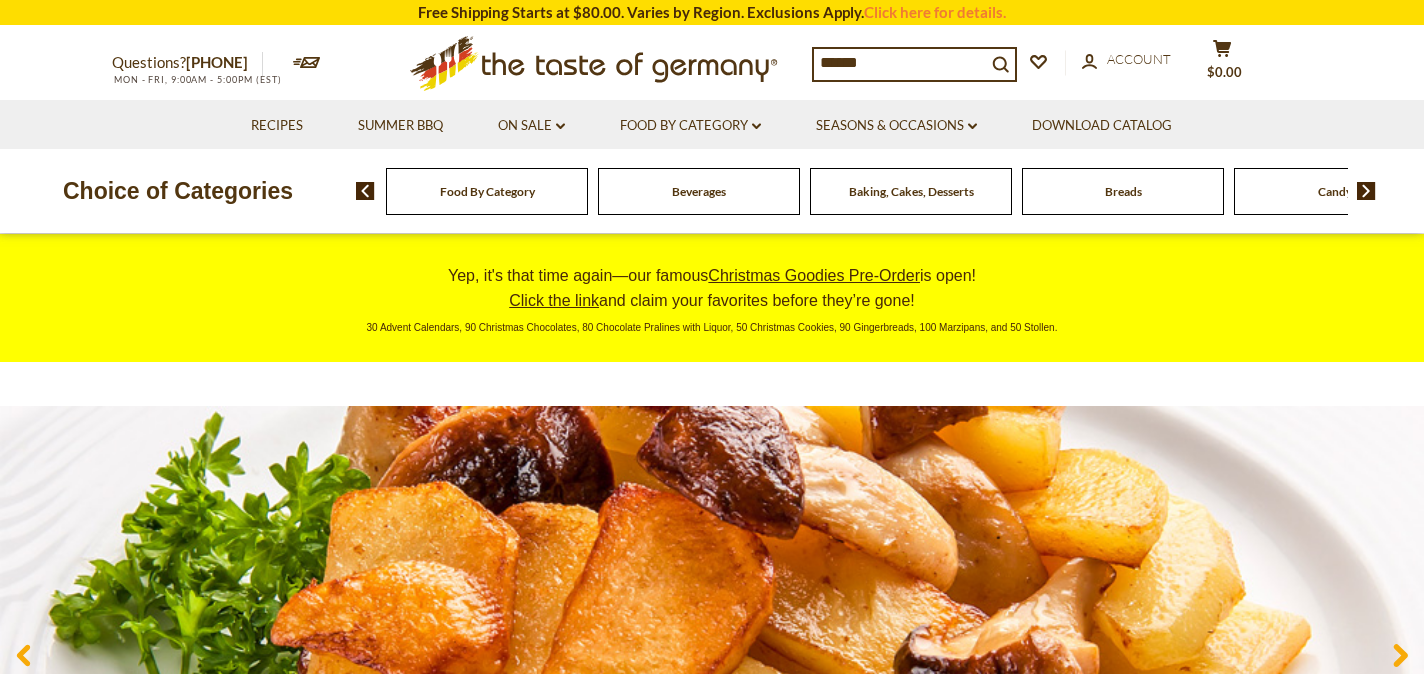 type on "******" 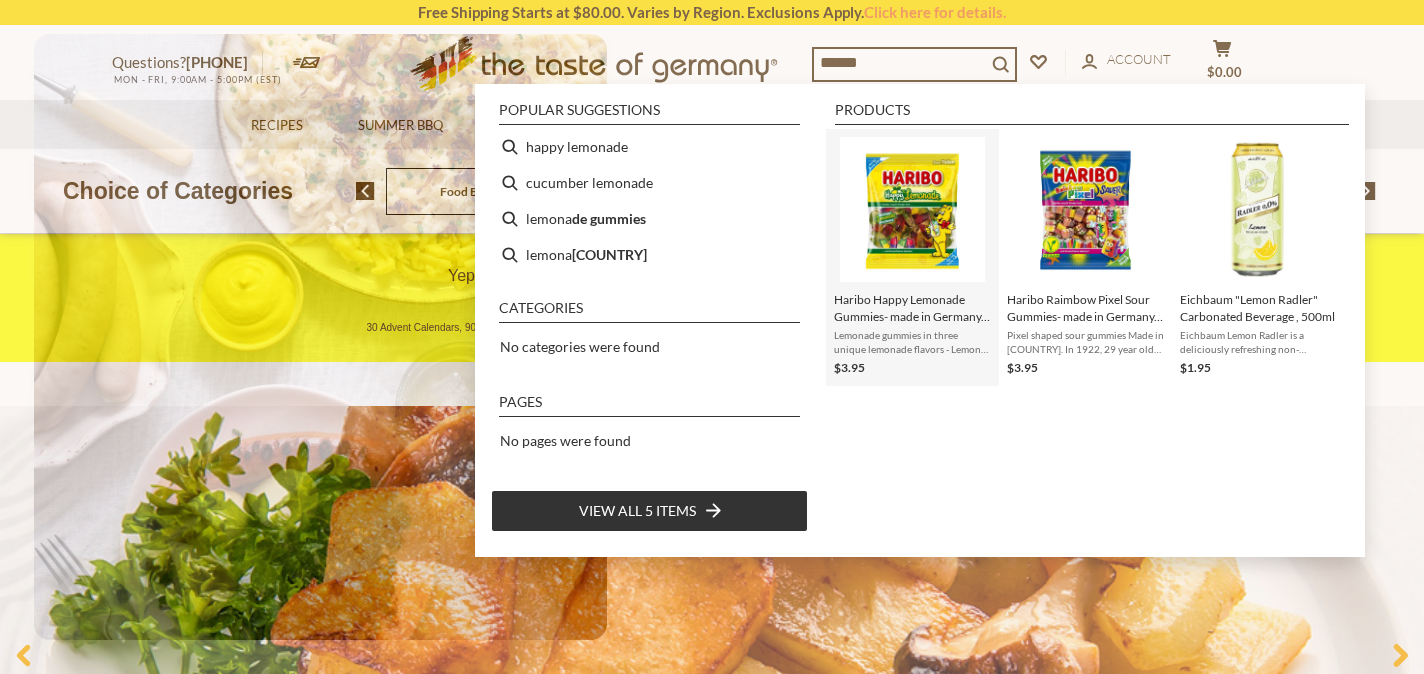 click at bounding box center [912, 209] 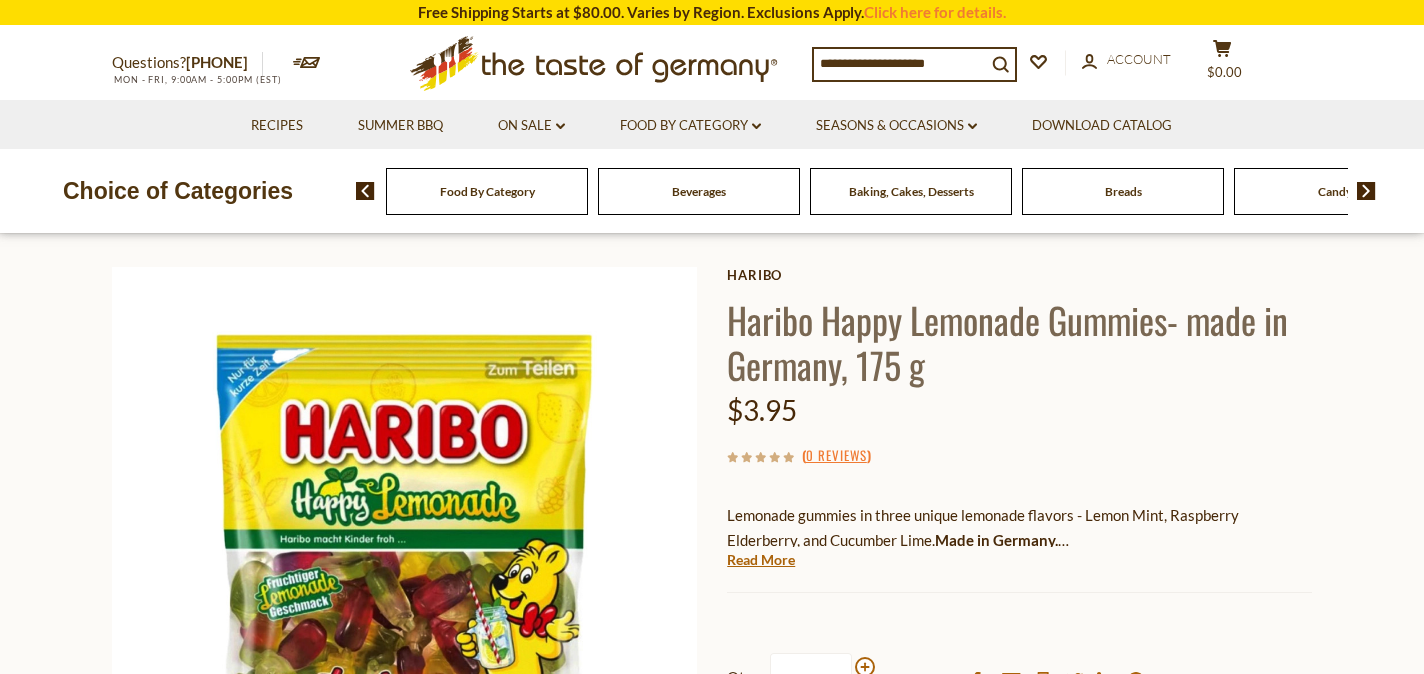 scroll, scrollTop: 90, scrollLeft: 0, axis: vertical 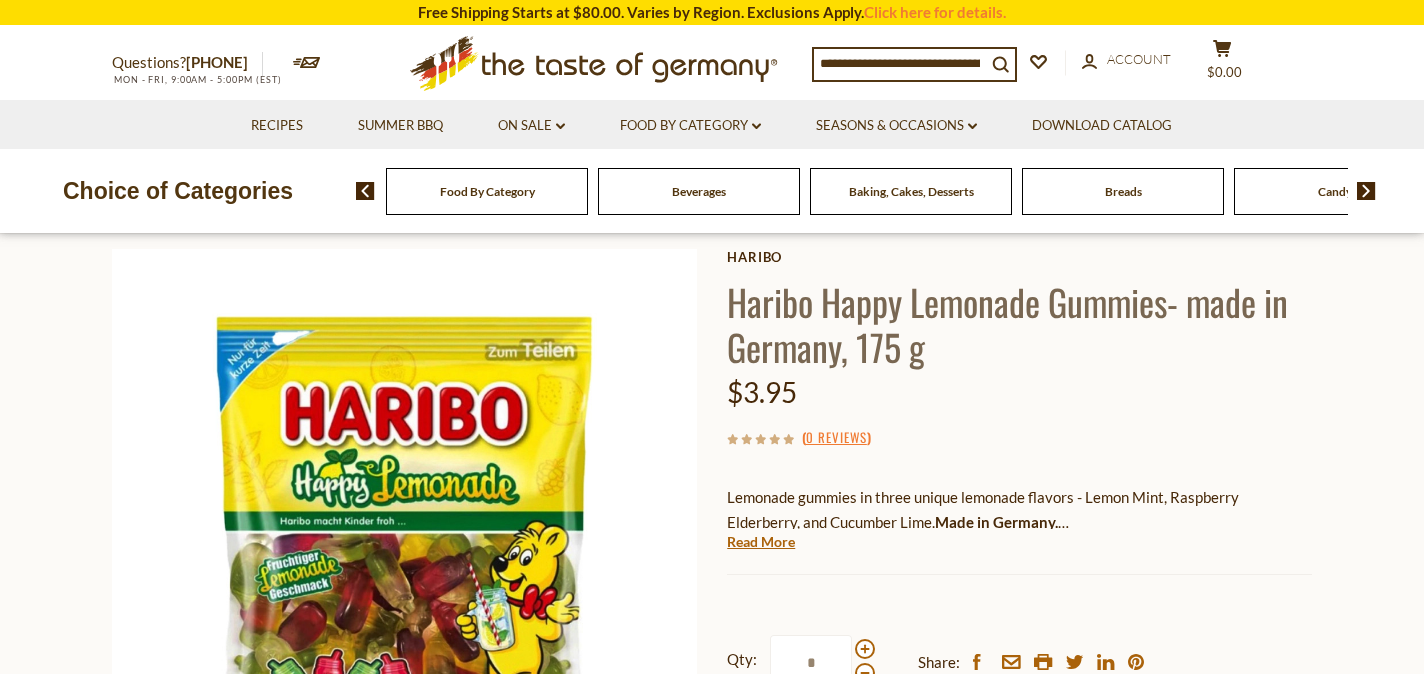 click on "Lemonade gummies in three unique lemonade flavors - Lemon Mint, Raspberry Elderberry, and Cucumber Lime. Made in [COUNTRY]." at bounding box center (1019, 510) 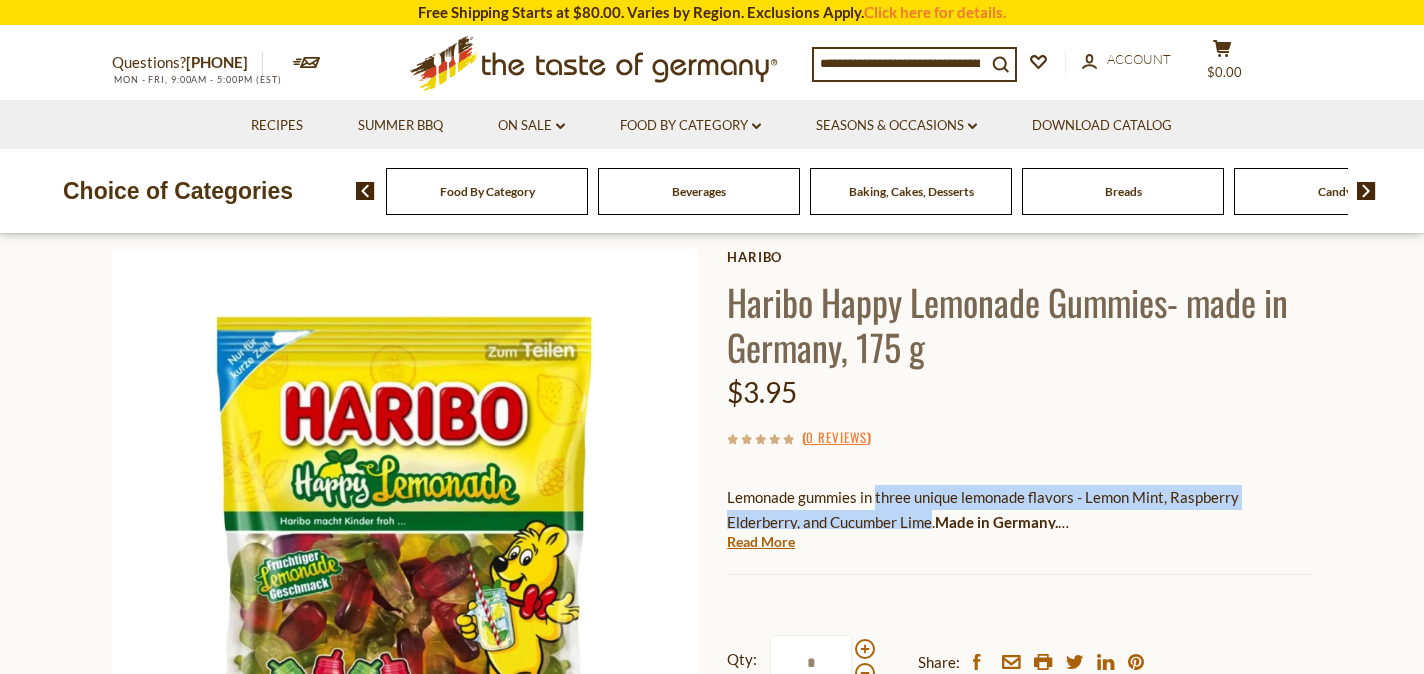 drag, startPoint x: 877, startPoint y: 499, endPoint x: 933, endPoint y: 518, distance: 59.135437 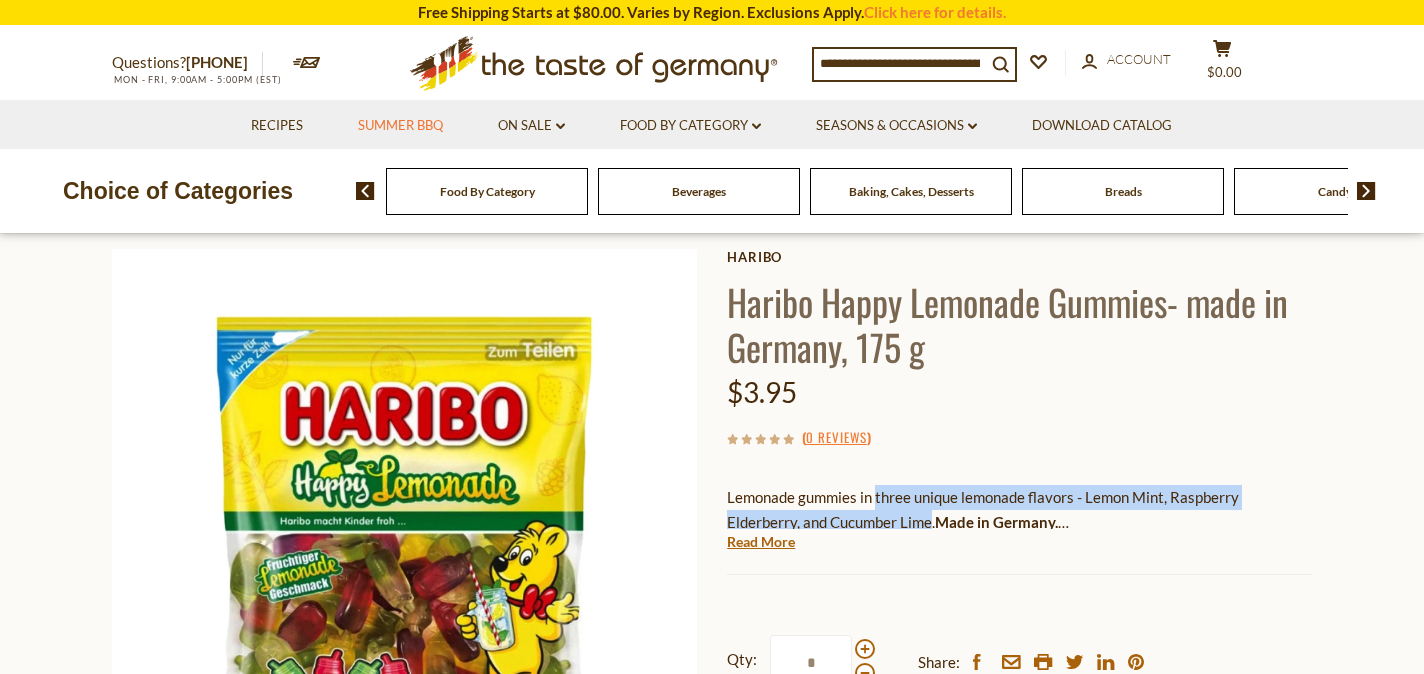 click on "Summer BBQ" at bounding box center (400, 126) 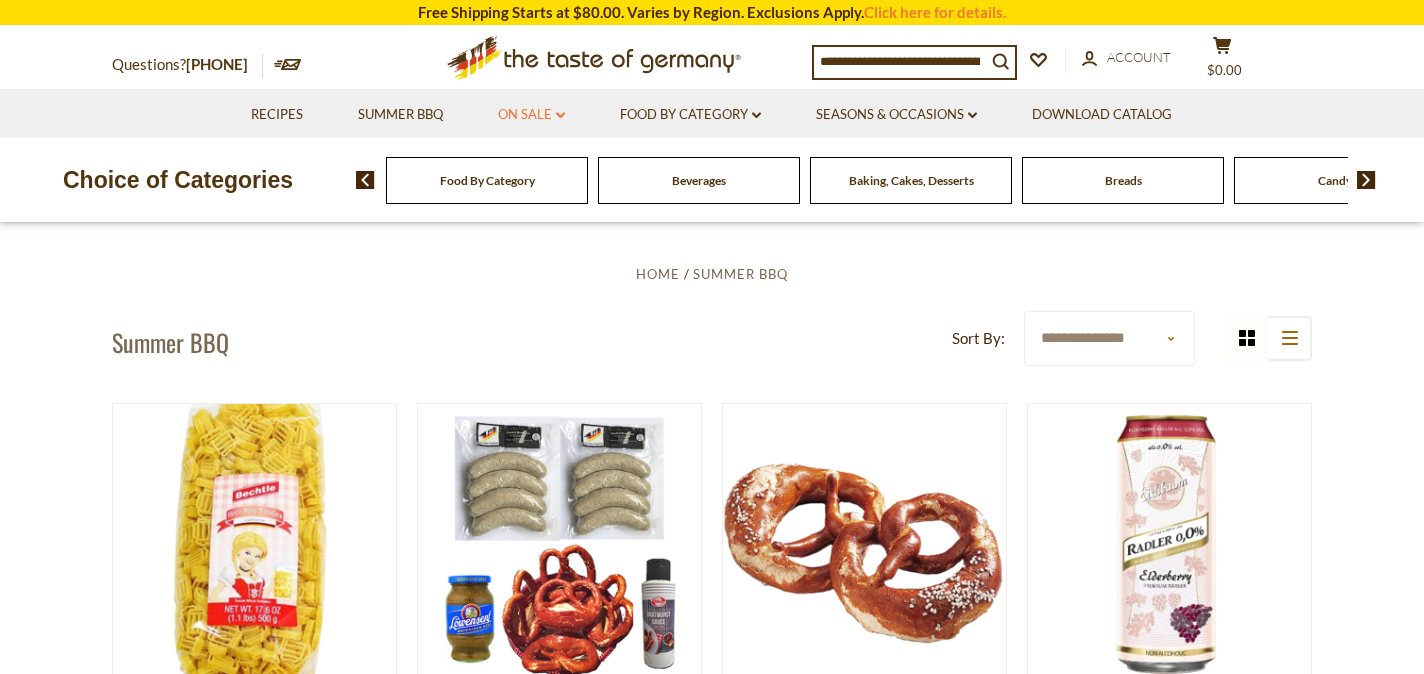 scroll, scrollTop: 155, scrollLeft: 0, axis: vertical 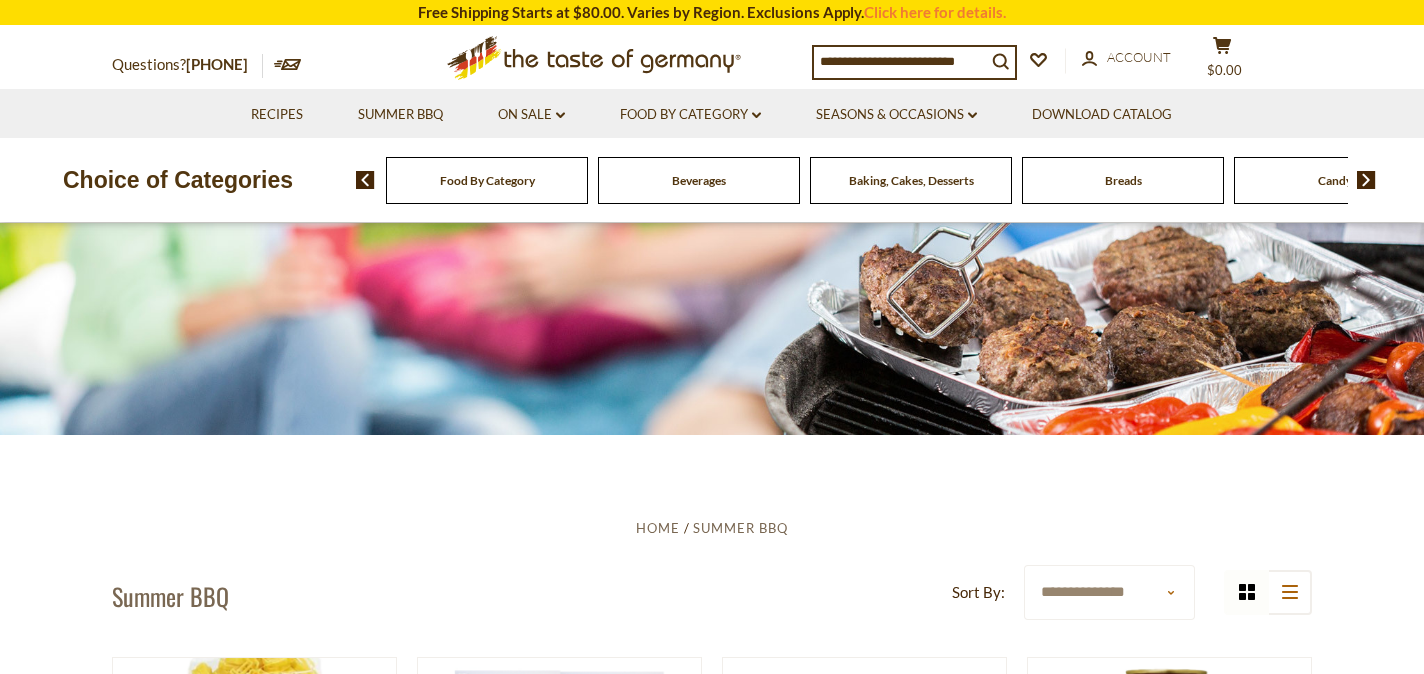 click at bounding box center [900, 61] 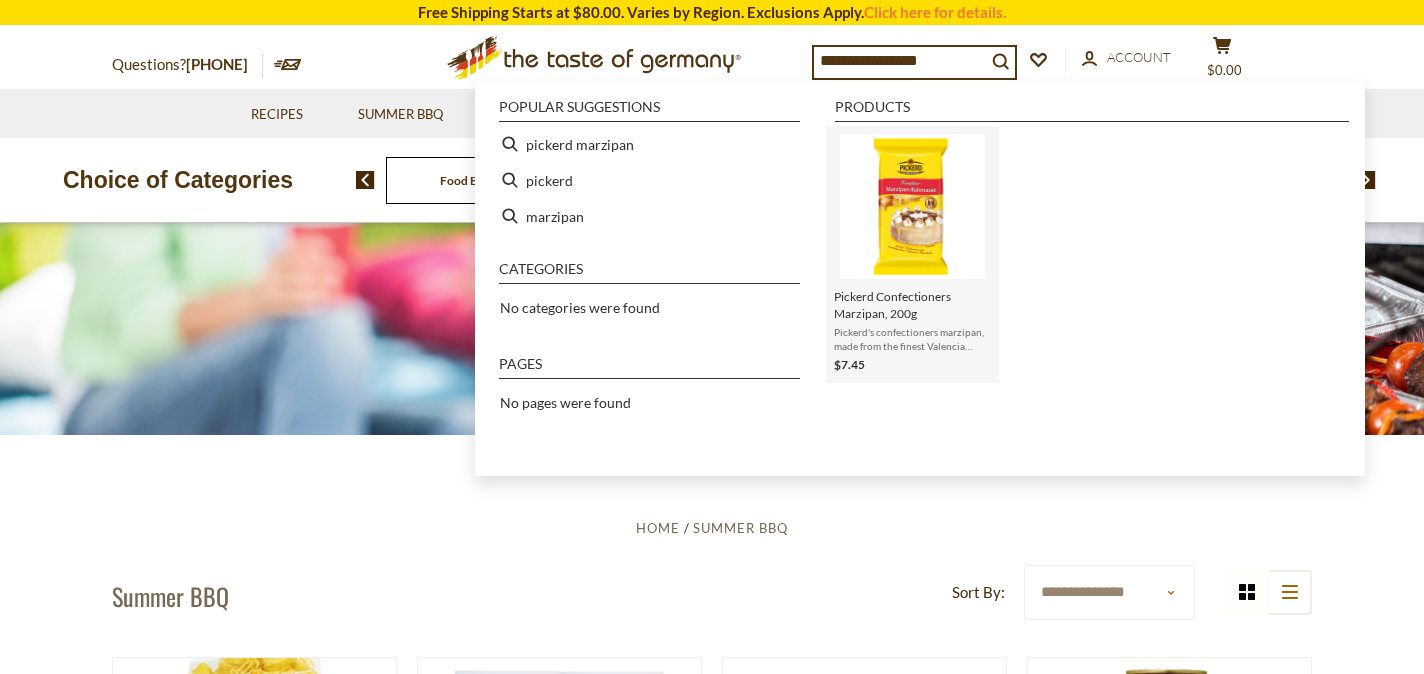 type on "**********" 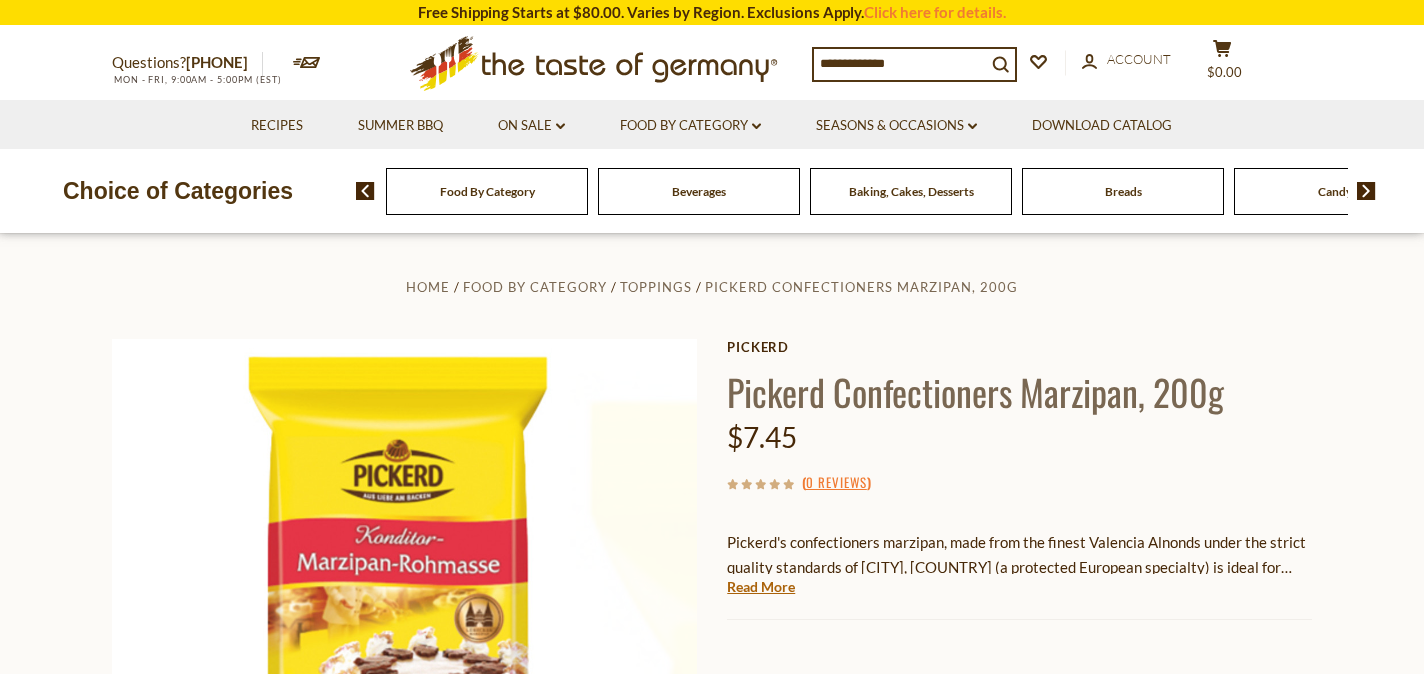 scroll, scrollTop: 0, scrollLeft: 0, axis: both 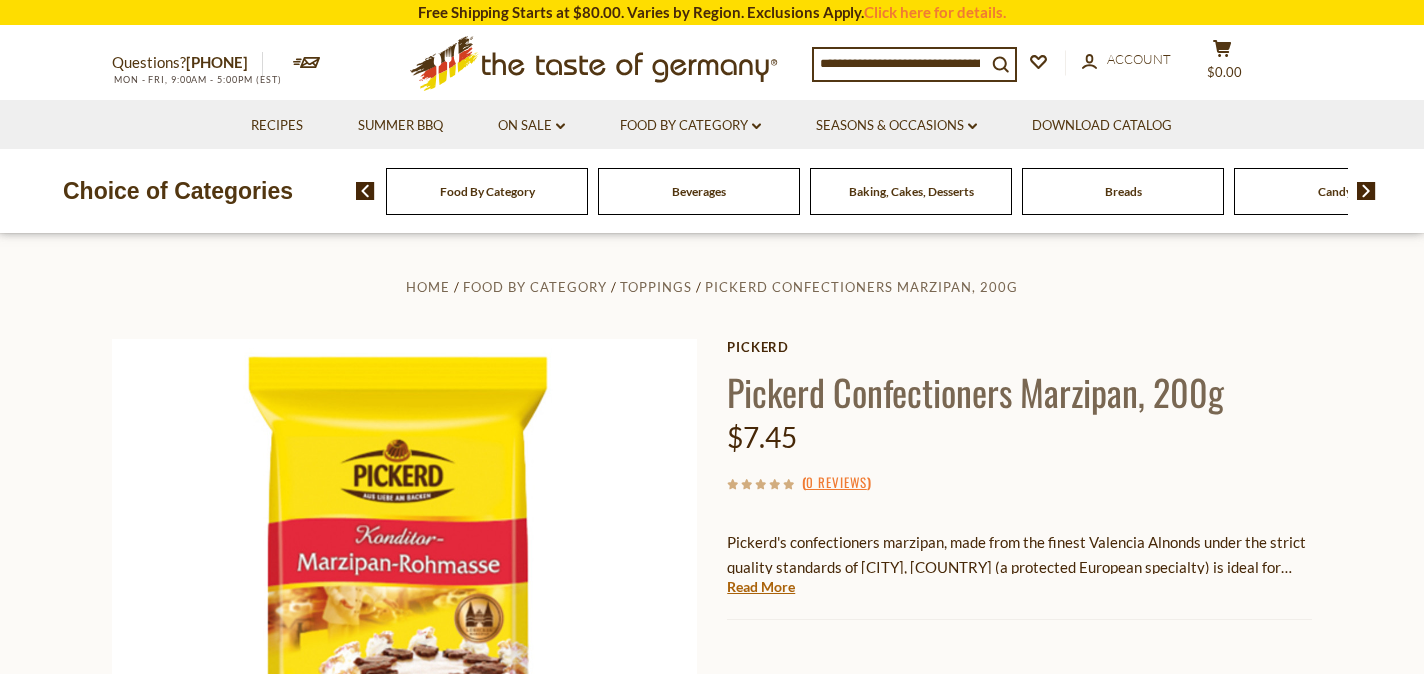click at bounding box center (900, 63) 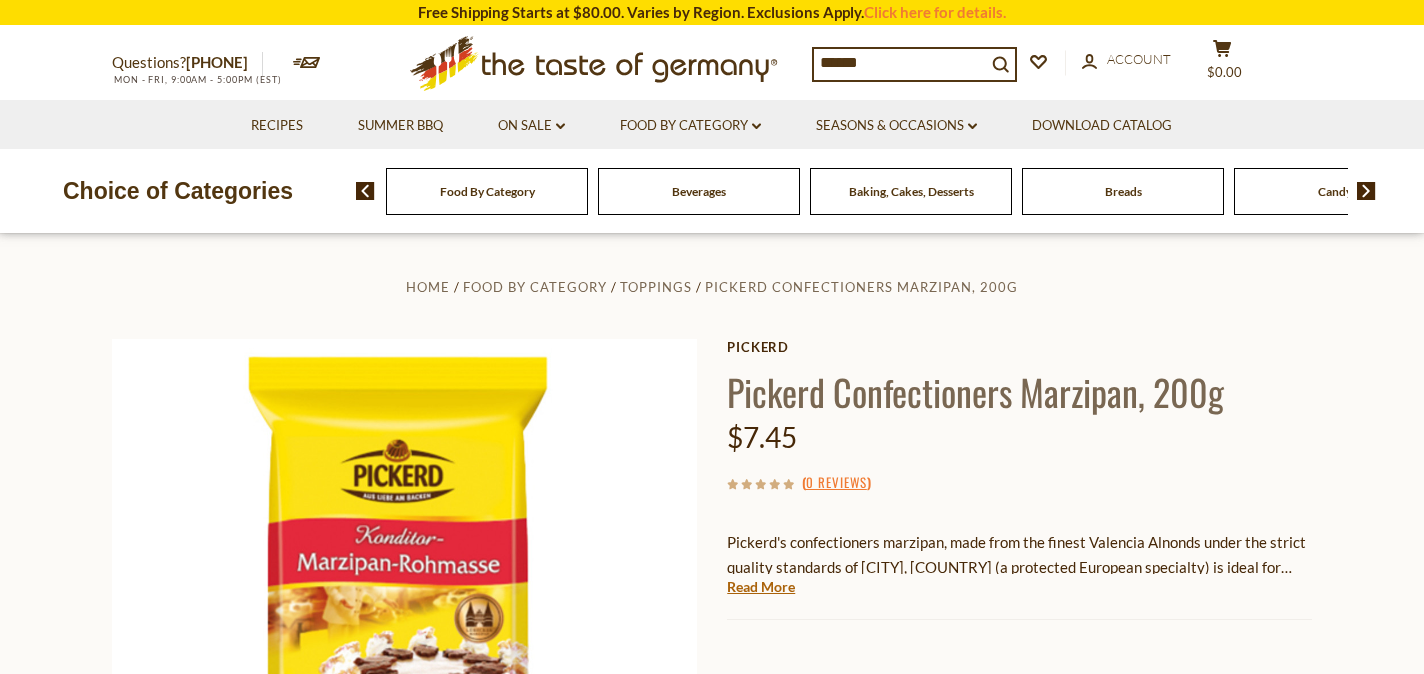 type on "*******" 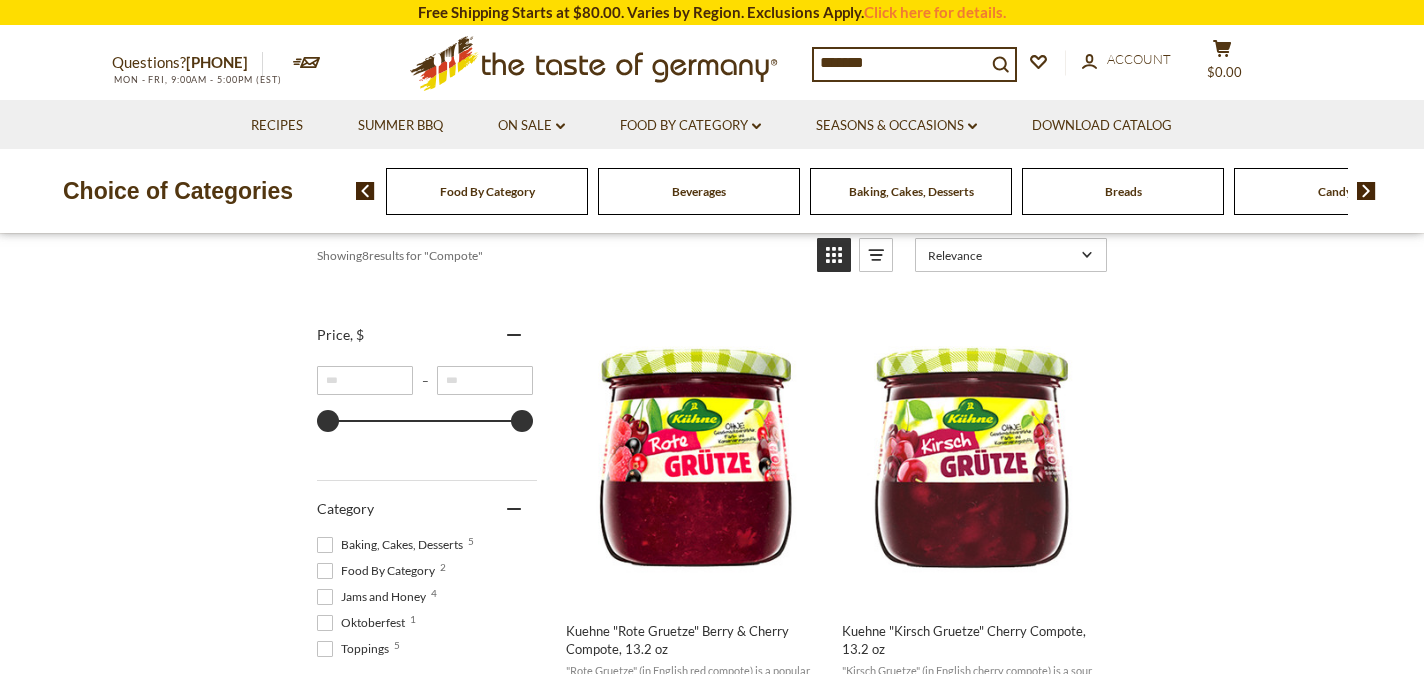 scroll, scrollTop: 507, scrollLeft: 0, axis: vertical 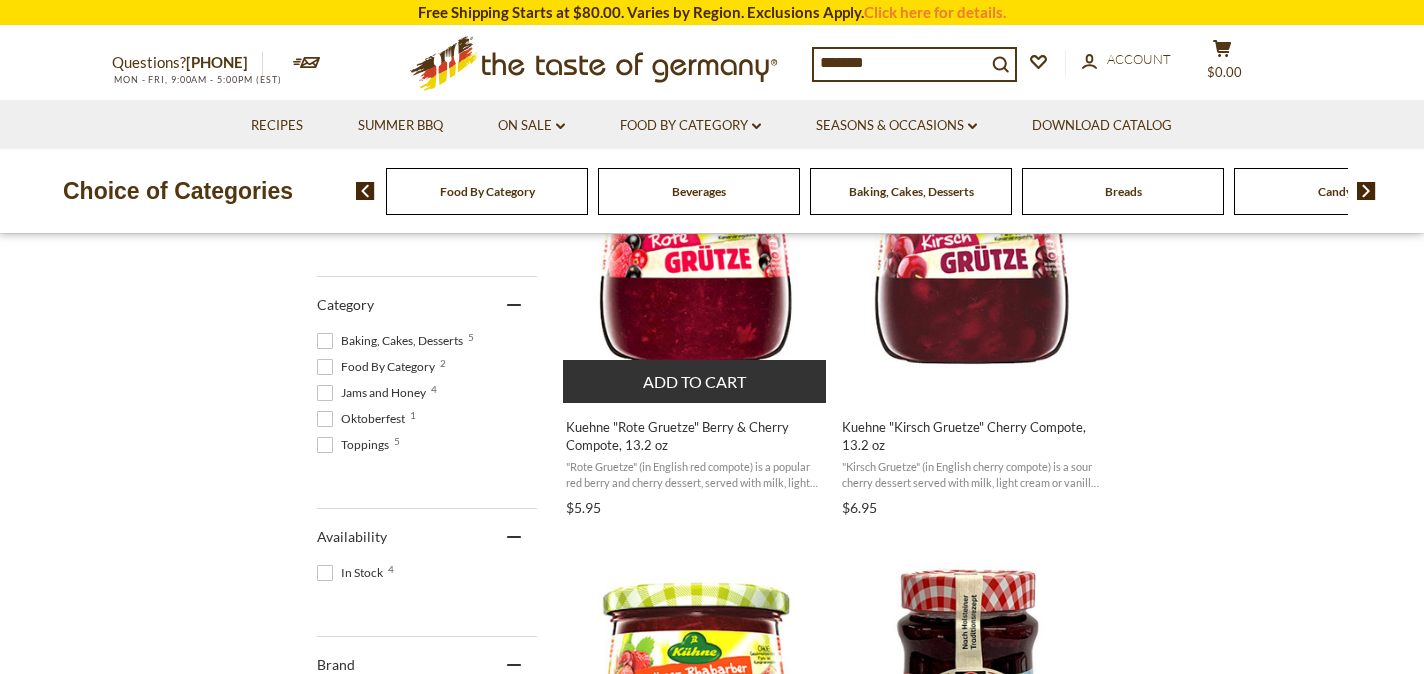 click on "Kuehne "Rote Gruetze" Berry & Cherry Compote, 13.2 oz" at bounding box center (695, 436) 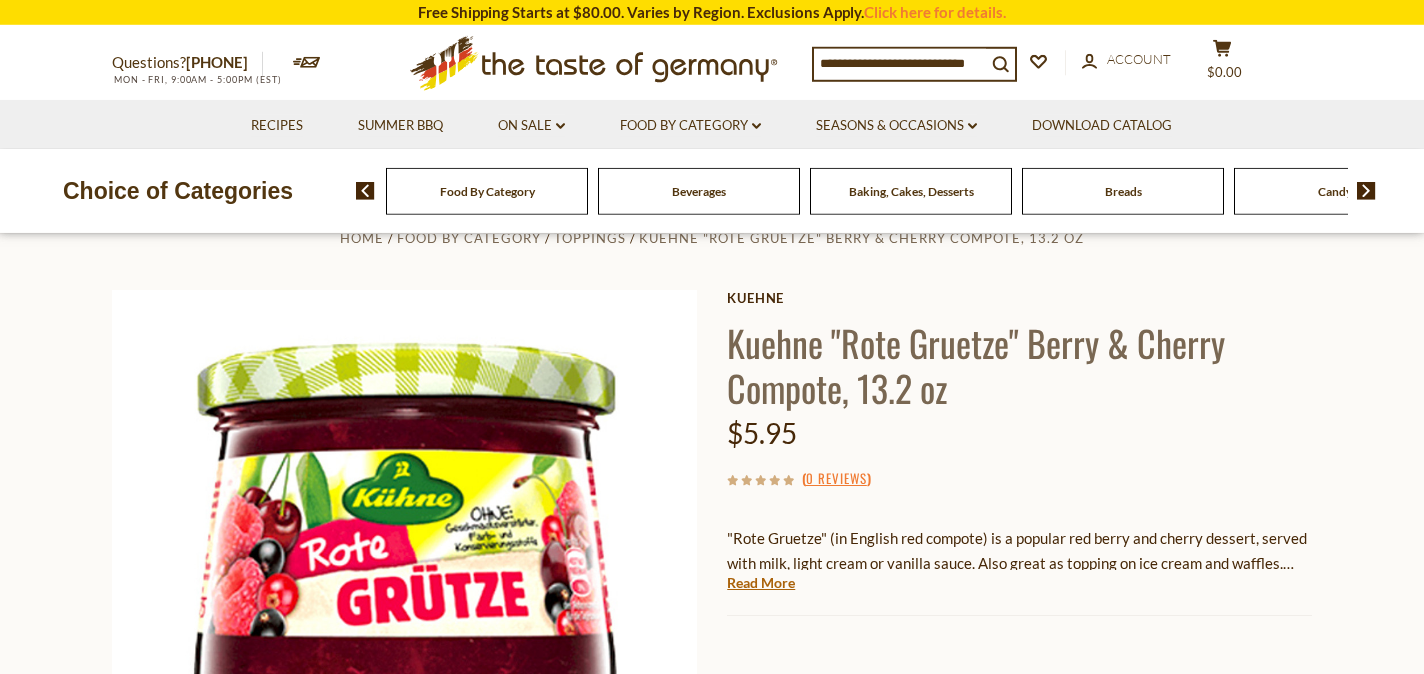 scroll, scrollTop: 57, scrollLeft: 0, axis: vertical 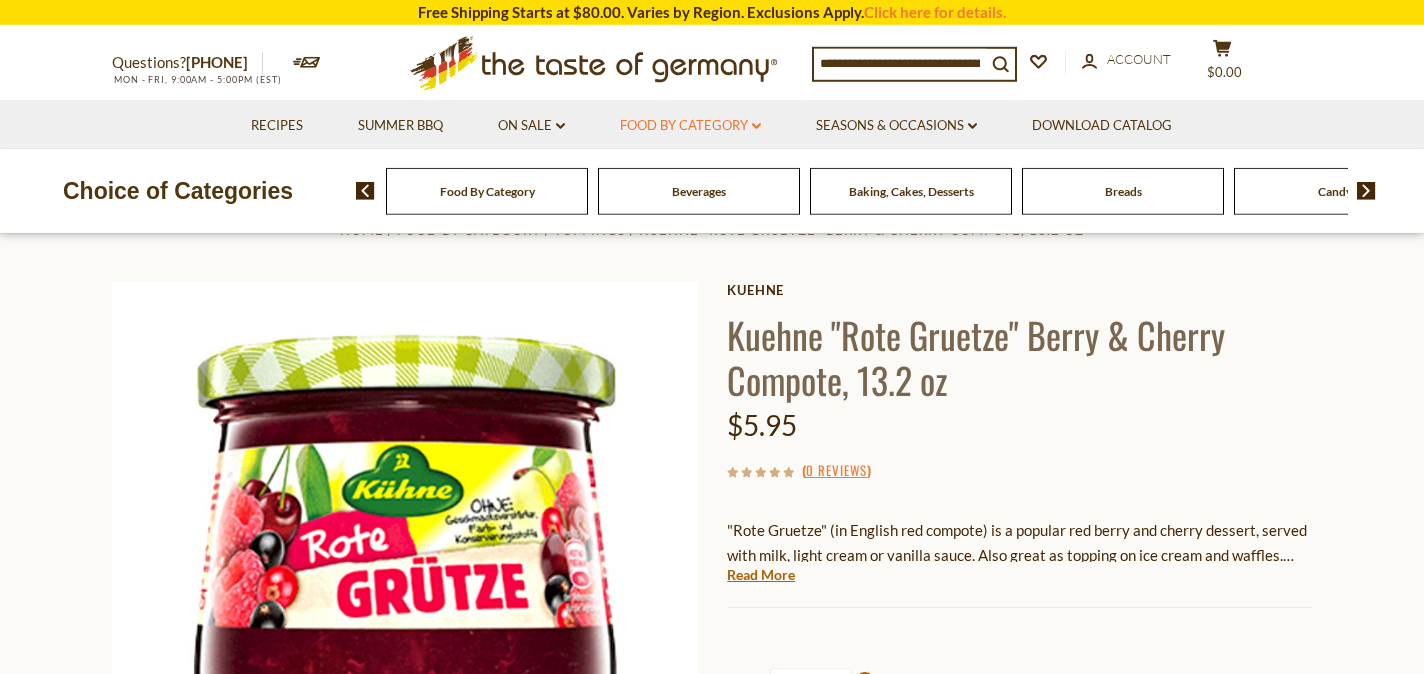 click 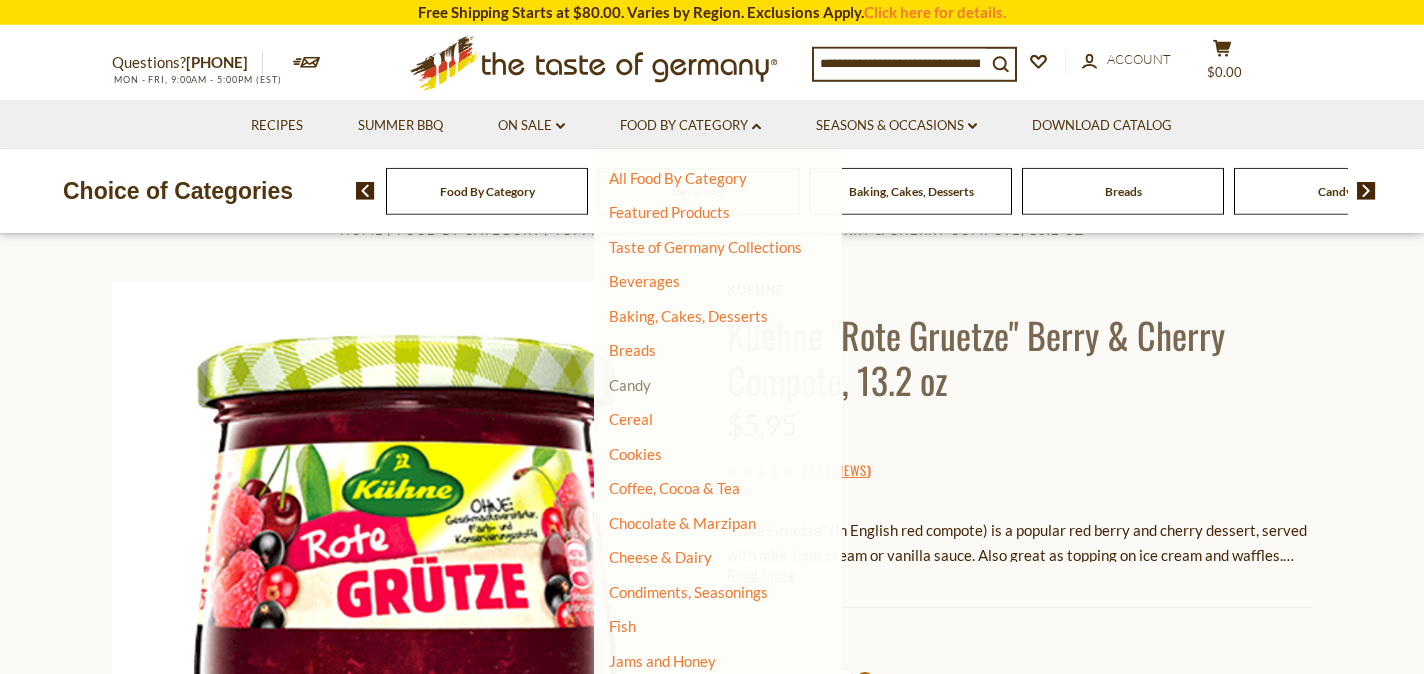 click on "Candy" at bounding box center [630, 385] 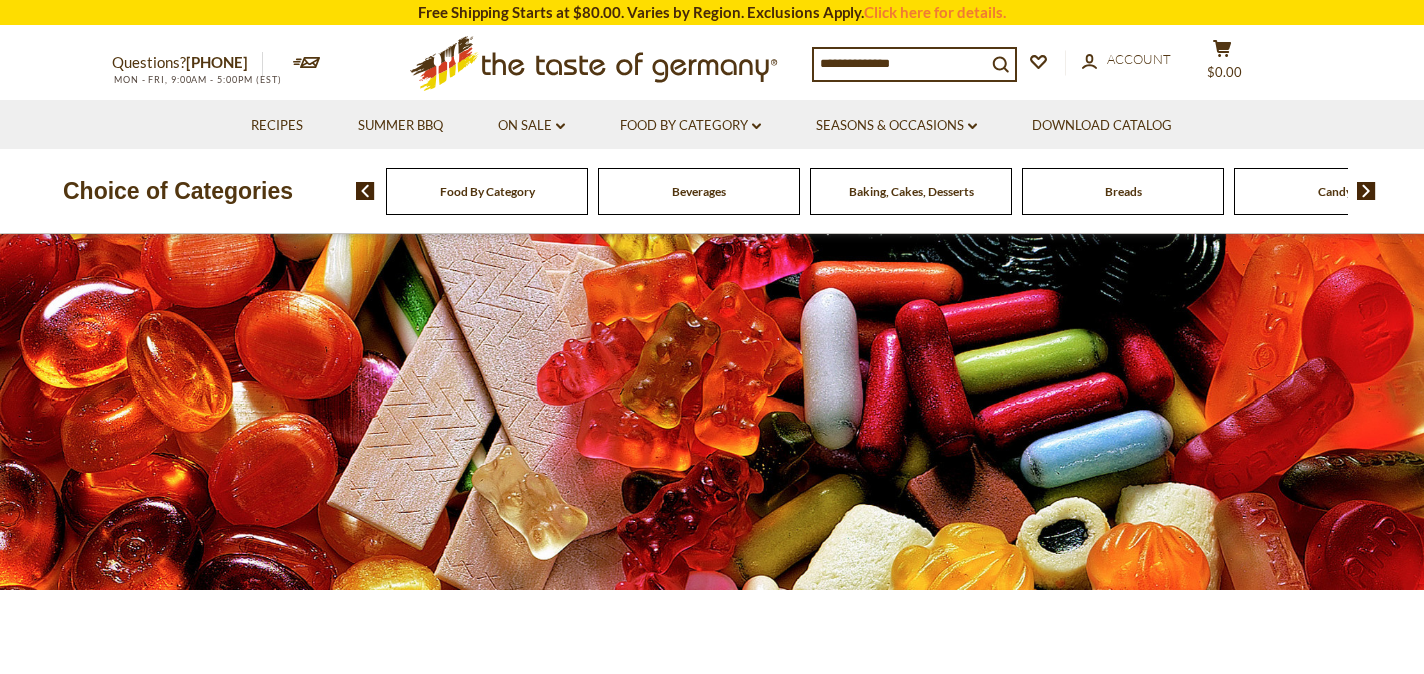 scroll, scrollTop: 0, scrollLeft: 0, axis: both 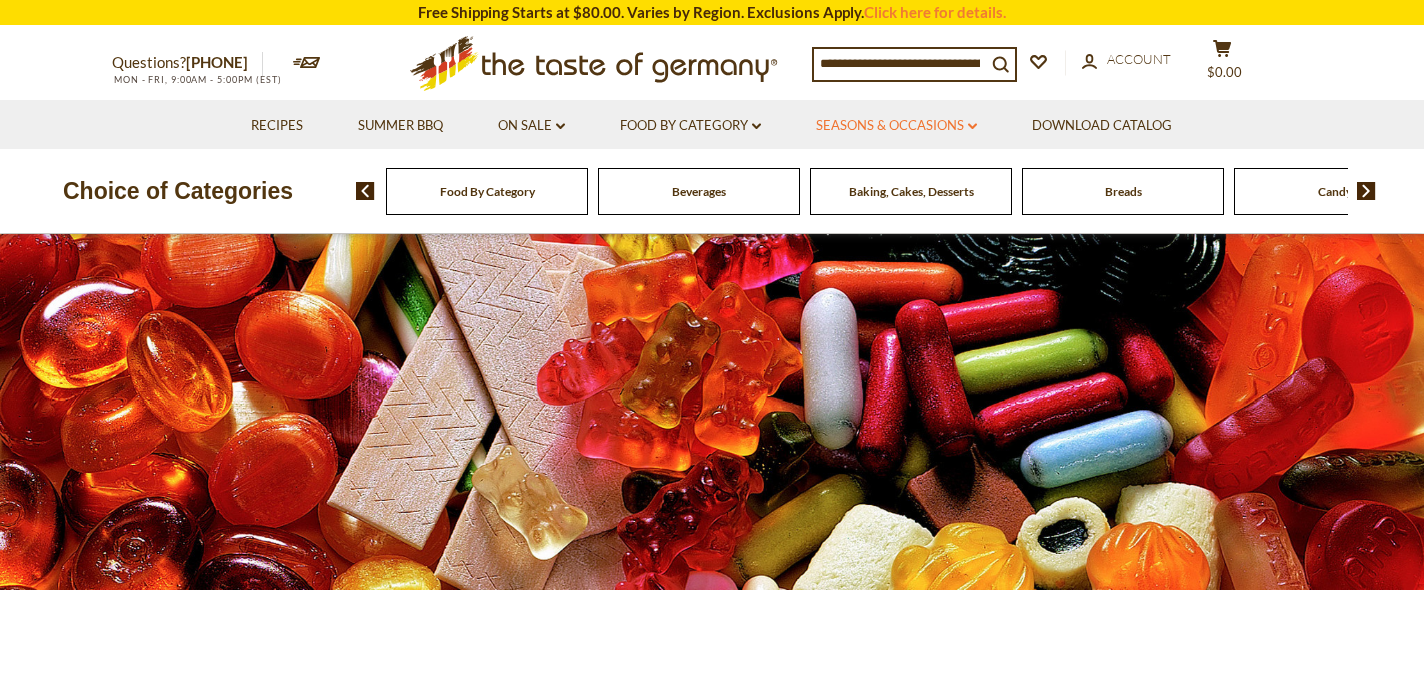 click 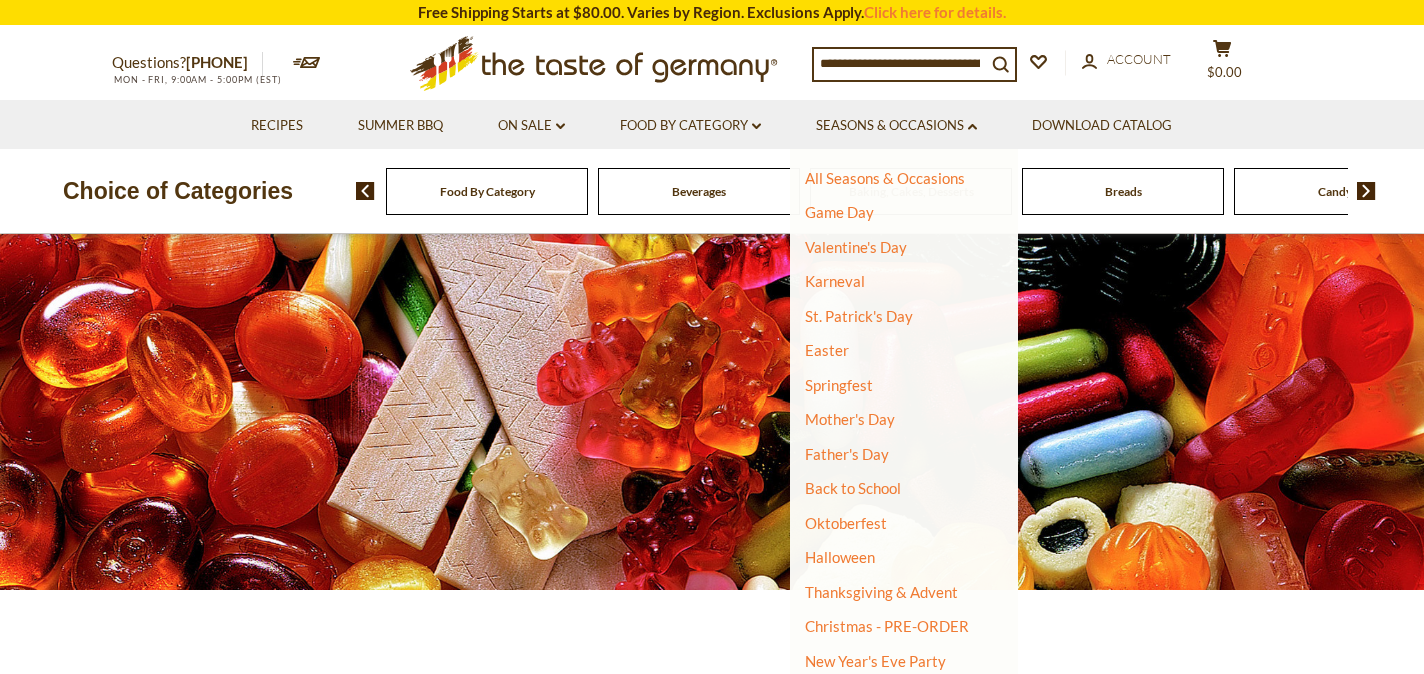 scroll, scrollTop: 94, scrollLeft: 0, axis: vertical 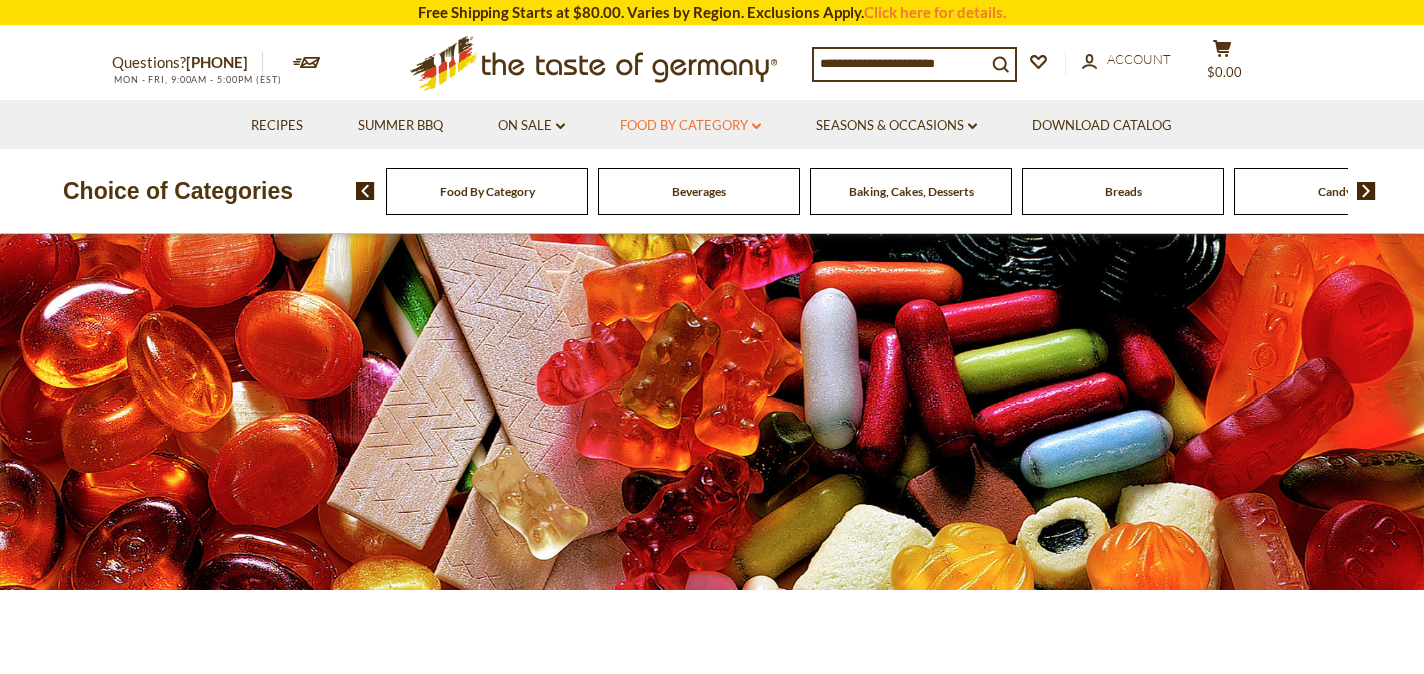 click on "Food By Category
dropdown_arrow" at bounding box center [690, 126] 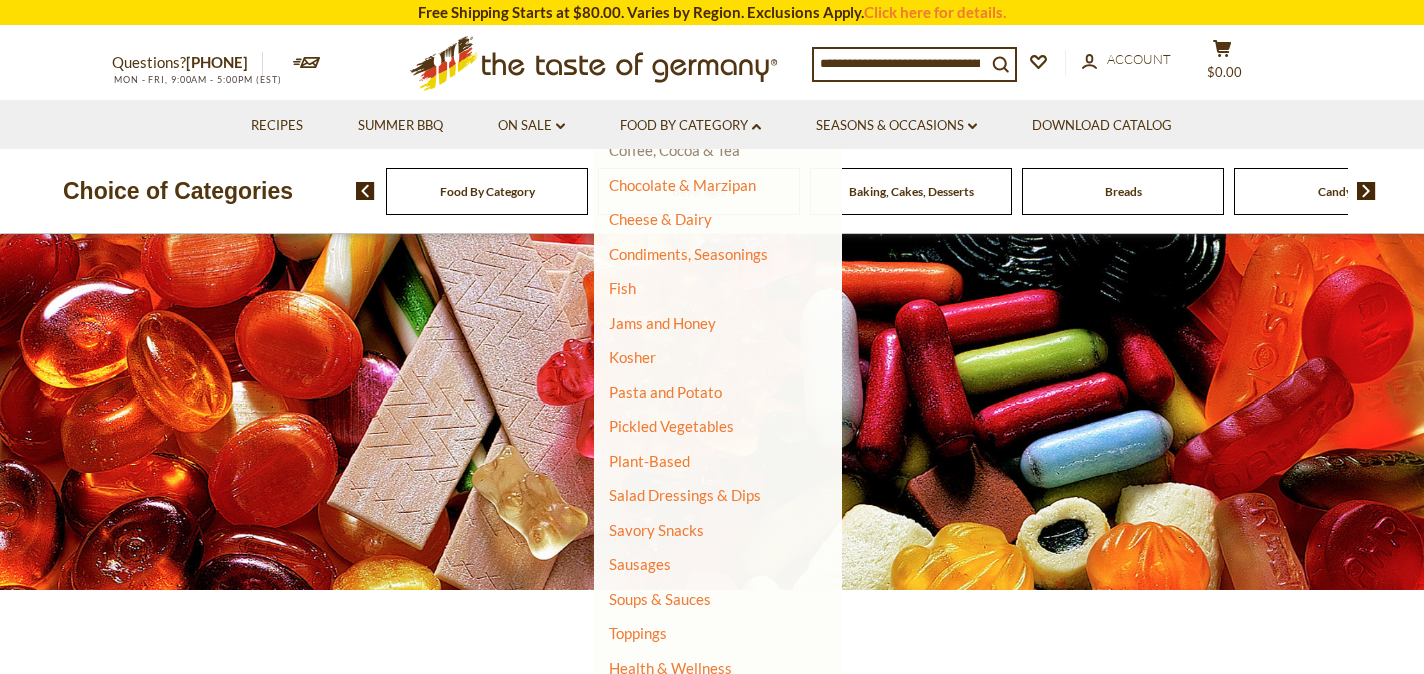 scroll, scrollTop: 405, scrollLeft: 0, axis: vertical 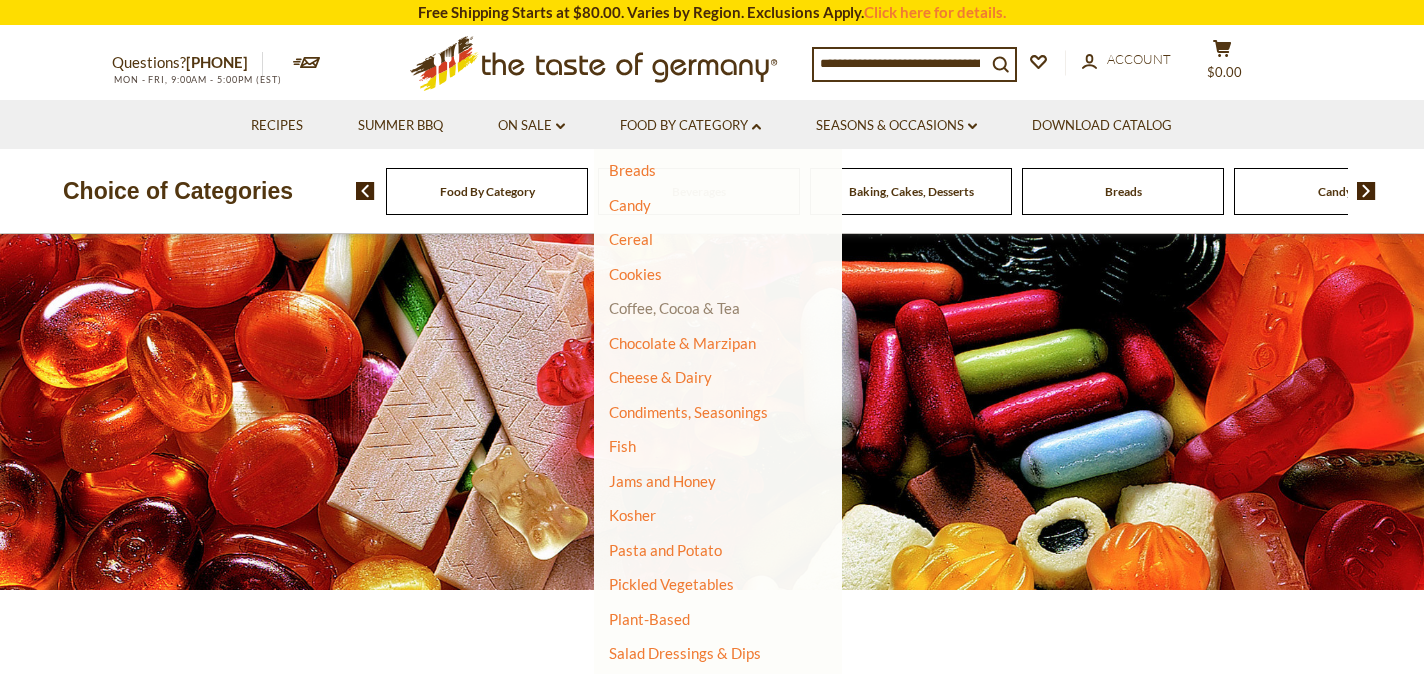 click on "Coffee, Cocoa & Tea" at bounding box center (674, 308) 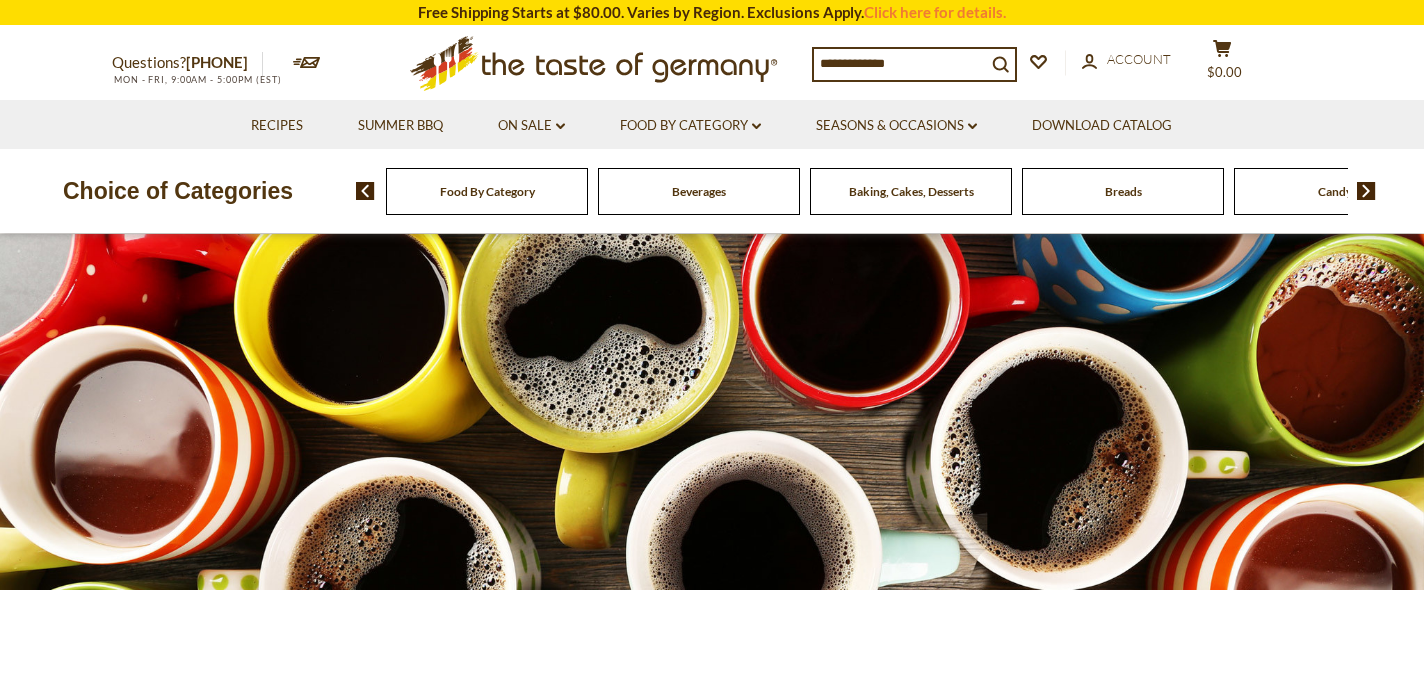 scroll, scrollTop: 0, scrollLeft: 0, axis: both 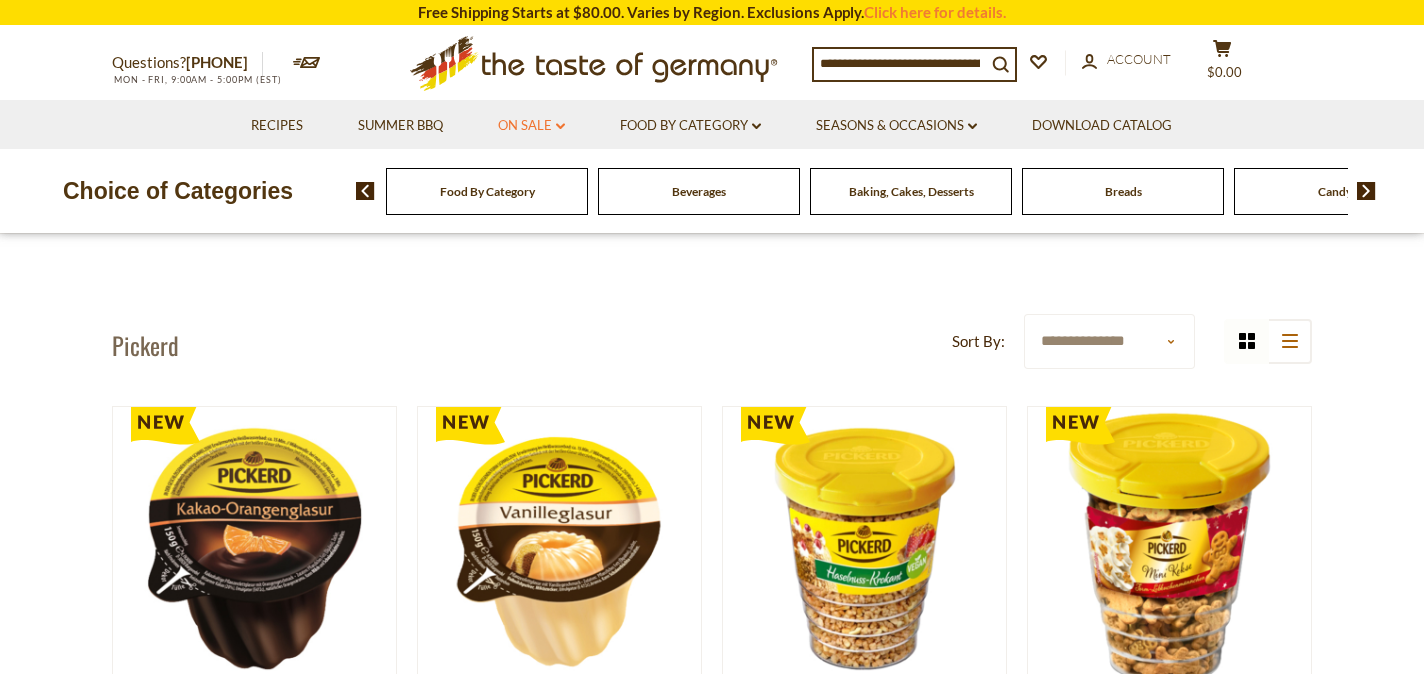 click on "On Sale
dropdown_arrow" at bounding box center (531, 126) 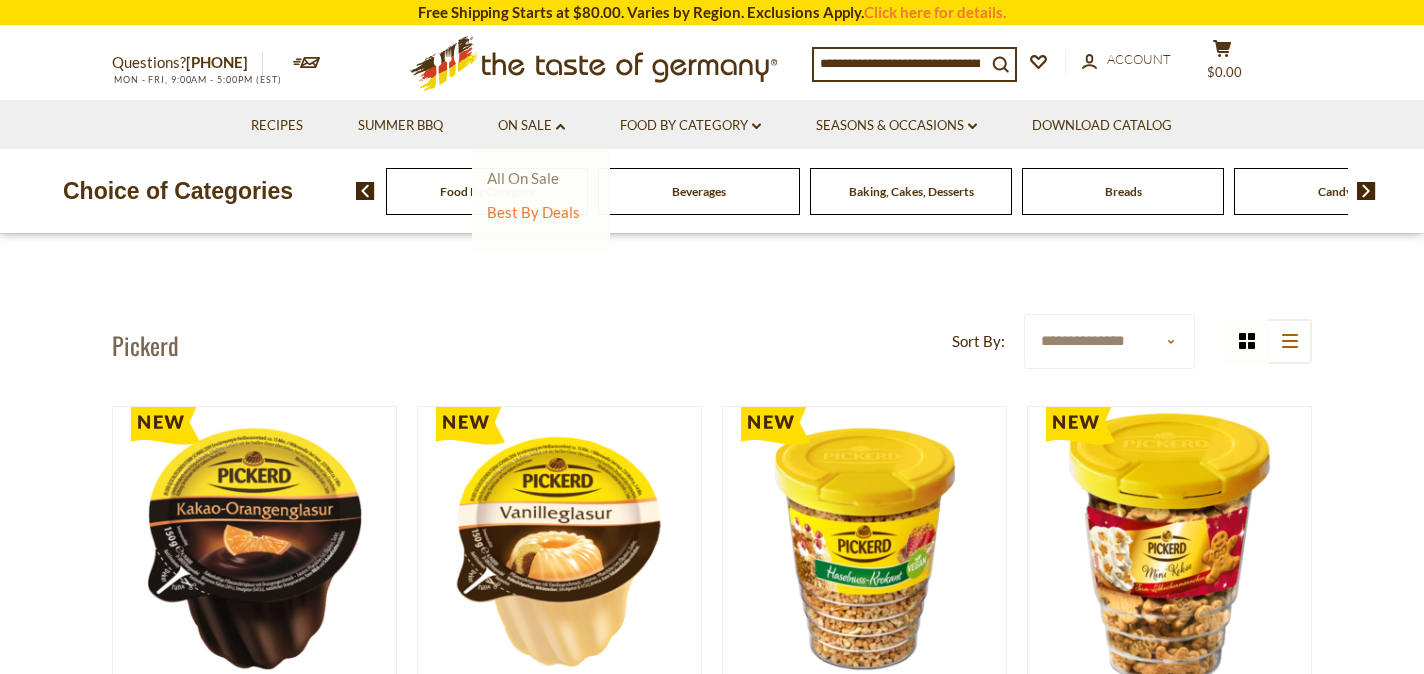 click on "All On Sale" at bounding box center [523, 178] 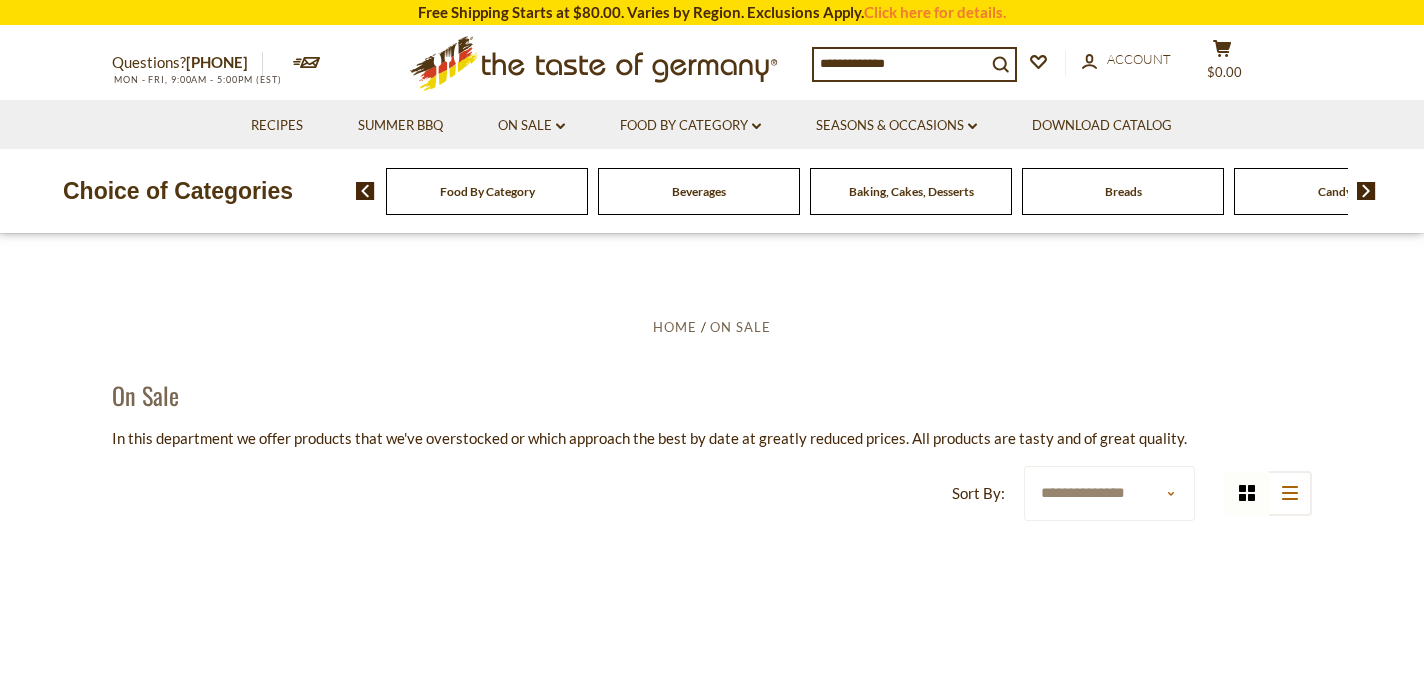 scroll, scrollTop: 0, scrollLeft: 0, axis: both 